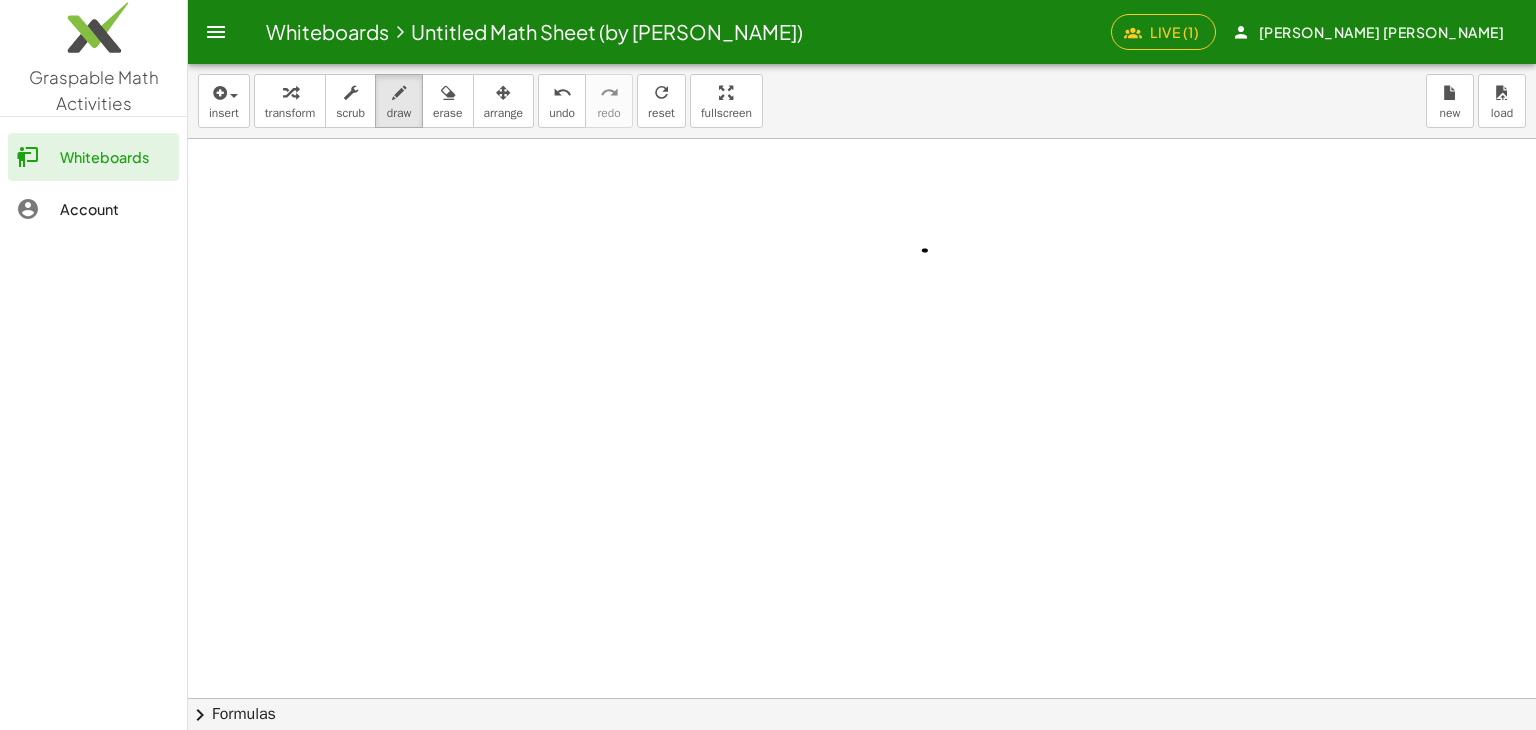 scroll, scrollTop: 0, scrollLeft: 0, axis: both 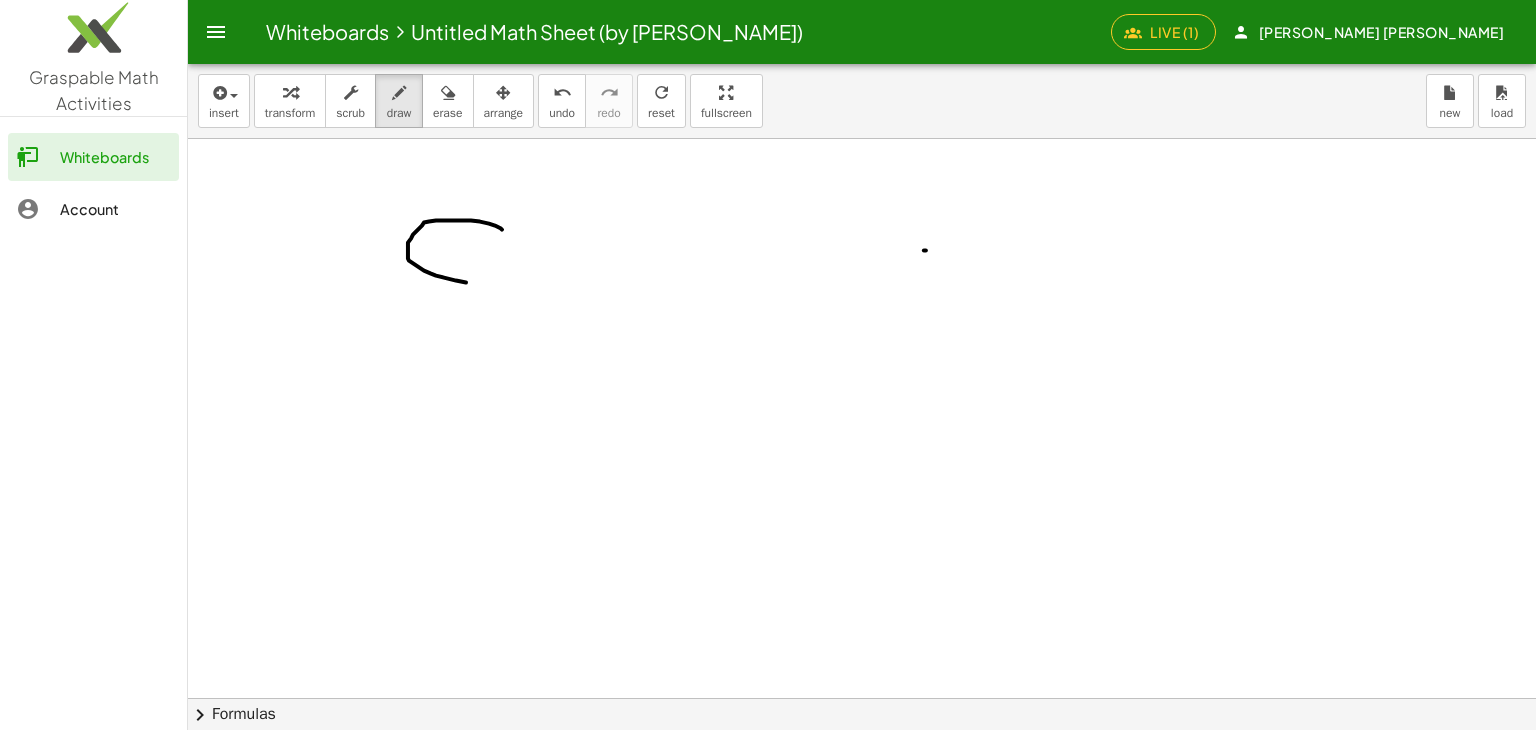 drag, startPoint x: 502, startPoint y: 229, endPoint x: 498, endPoint y: 283, distance: 54.147945 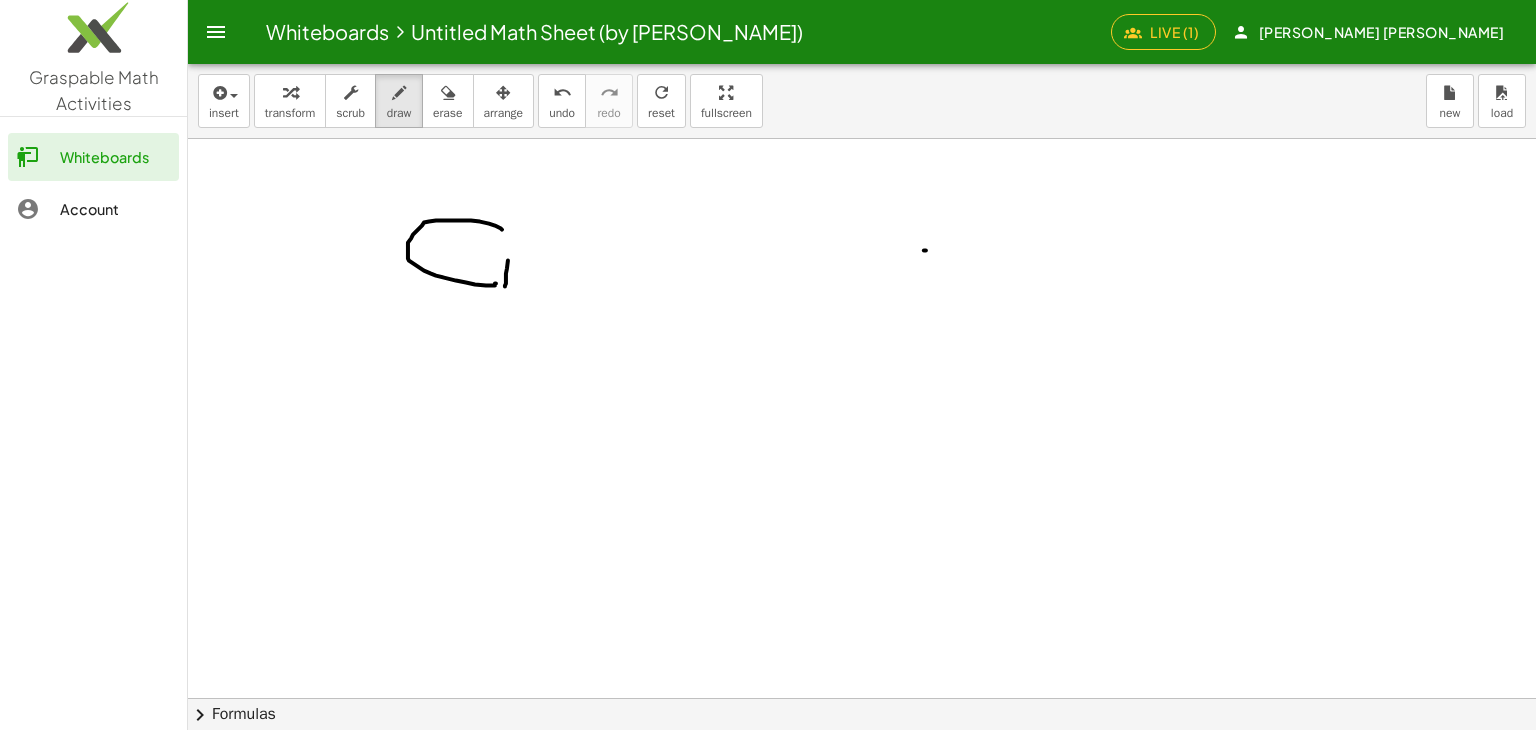 drag, startPoint x: 505, startPoint y: 286, endPoint x: 519, endPoint y: 226, distance: 61.611687 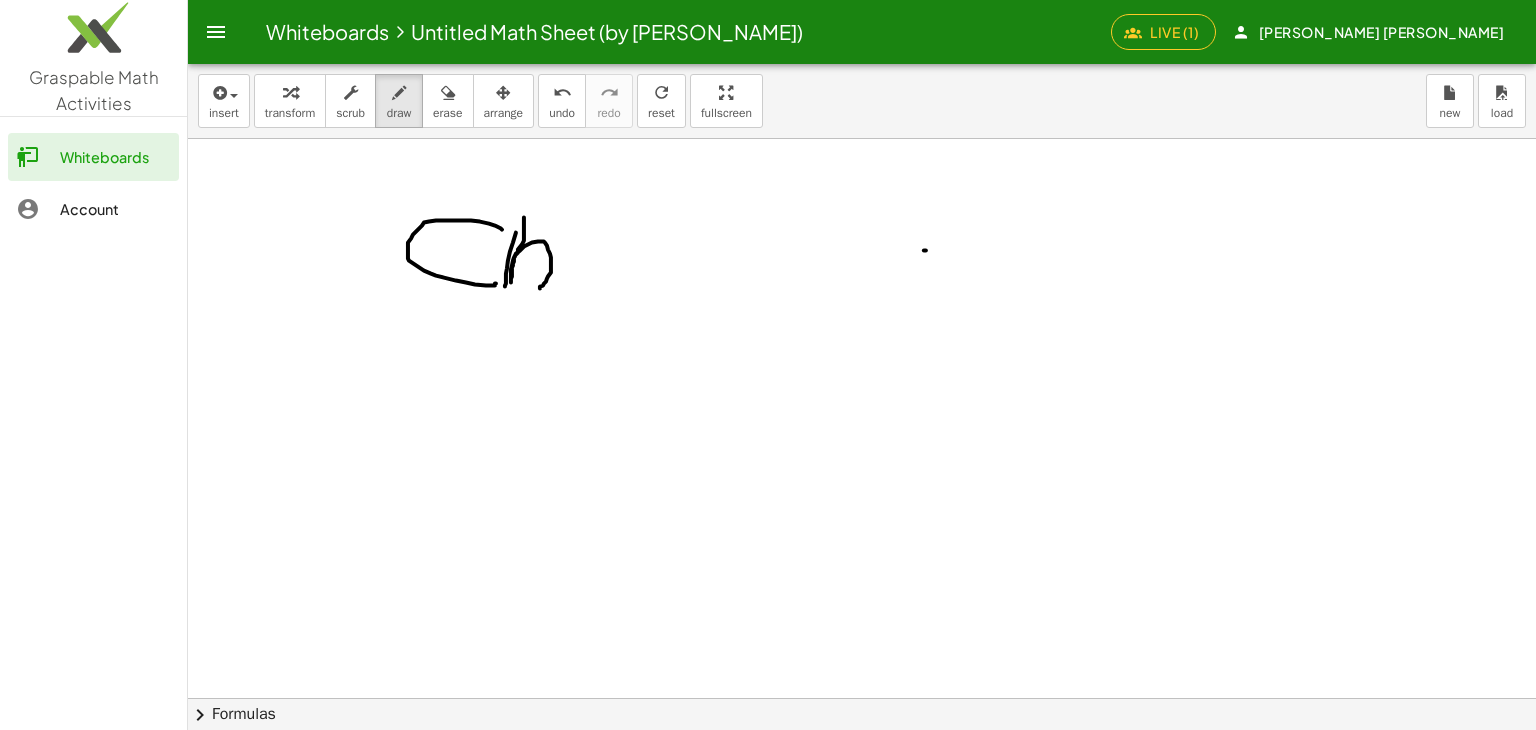 drag, startPoint x: 524, startPoint y: 224, endPoint x: 571, endPoint y: 266, distance: 63.03174 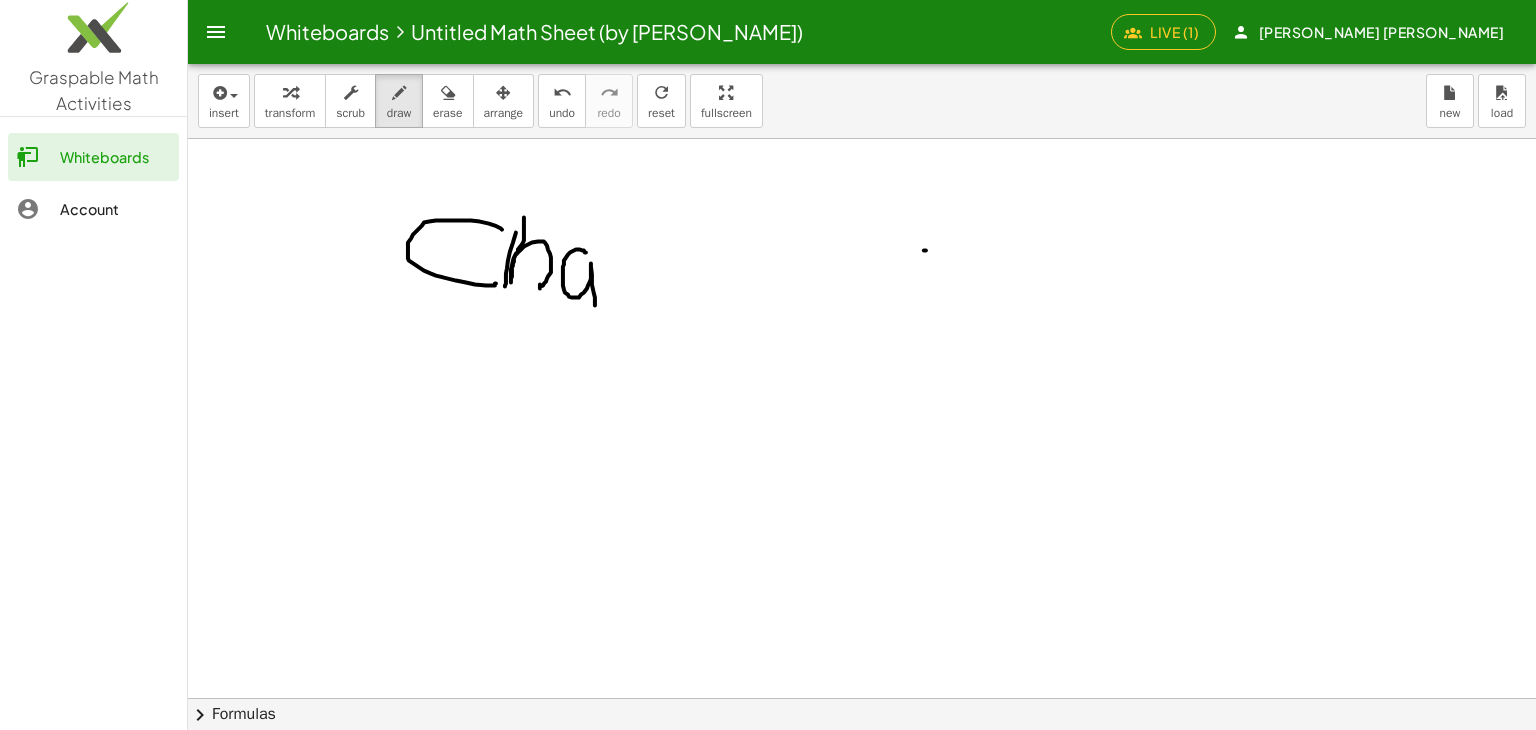drag, startPoint x: 586, startPoint y: 252, endPoint x: 648, endPoint y: 273, distance: 65.459915 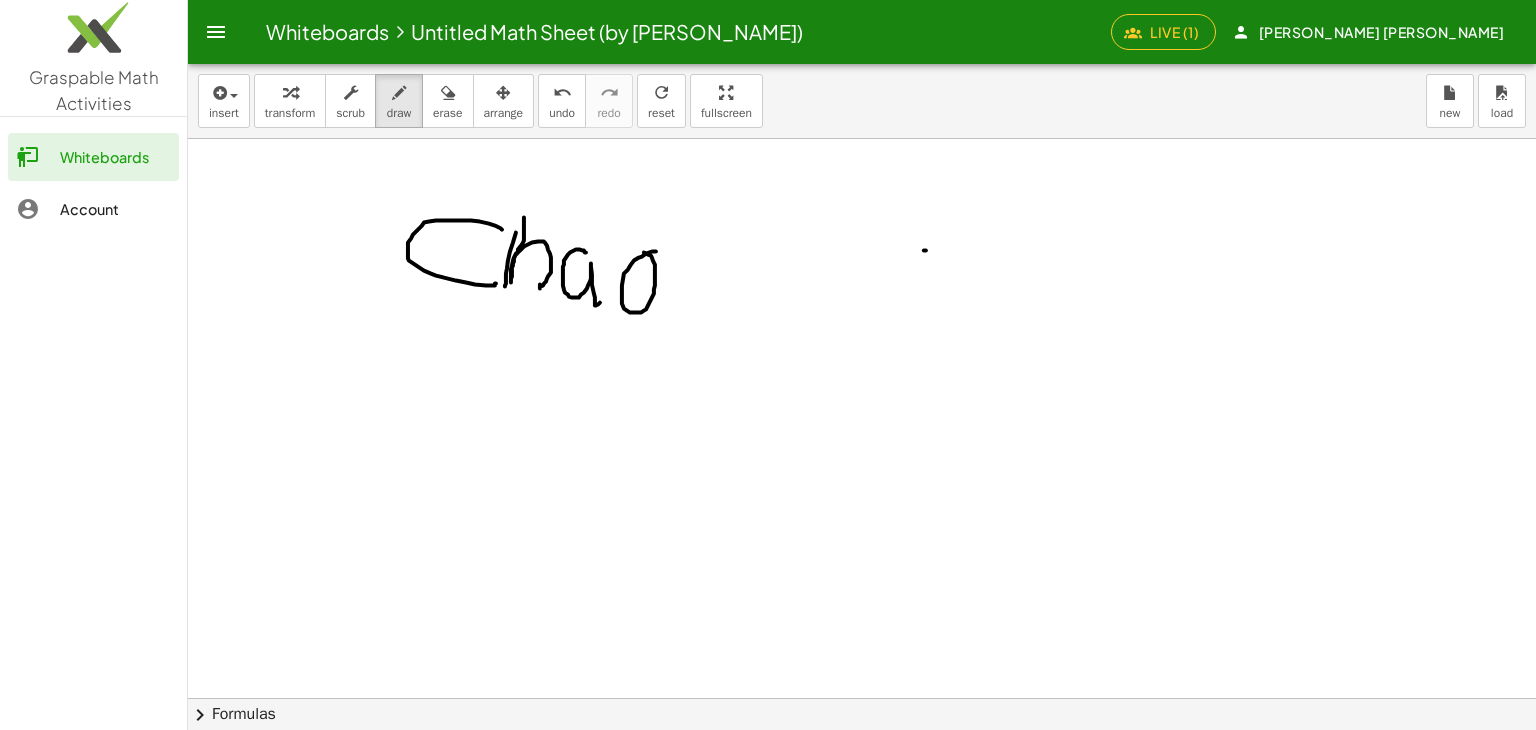 drag, startPoint x: 656, startPoint y: 251, endPoint x: 626, endPoint y: 253, distance: 30.066593 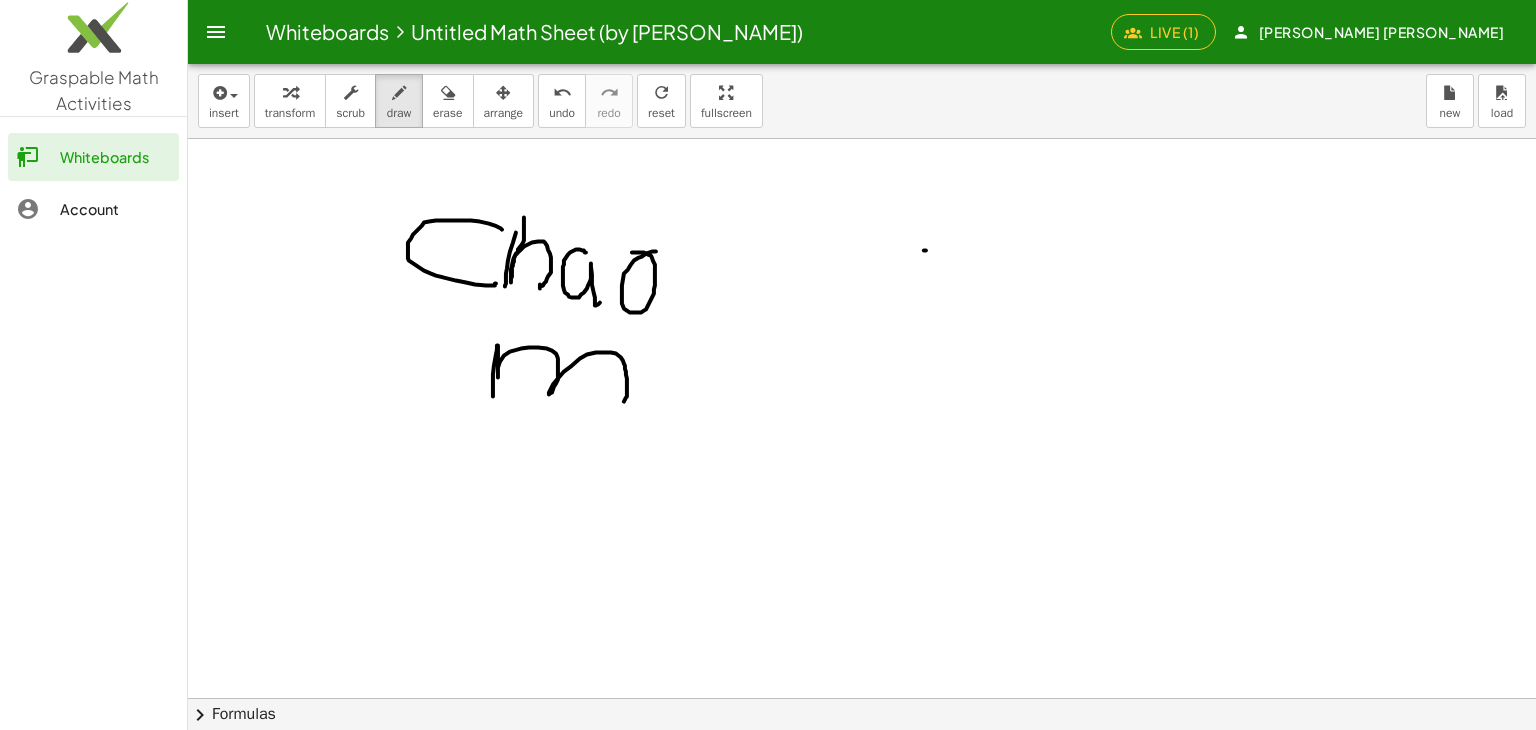 drag, startPoint x: 493, startPoint y: 396, endPoint x: 626, endPoint y: 395, distance: 133.00375 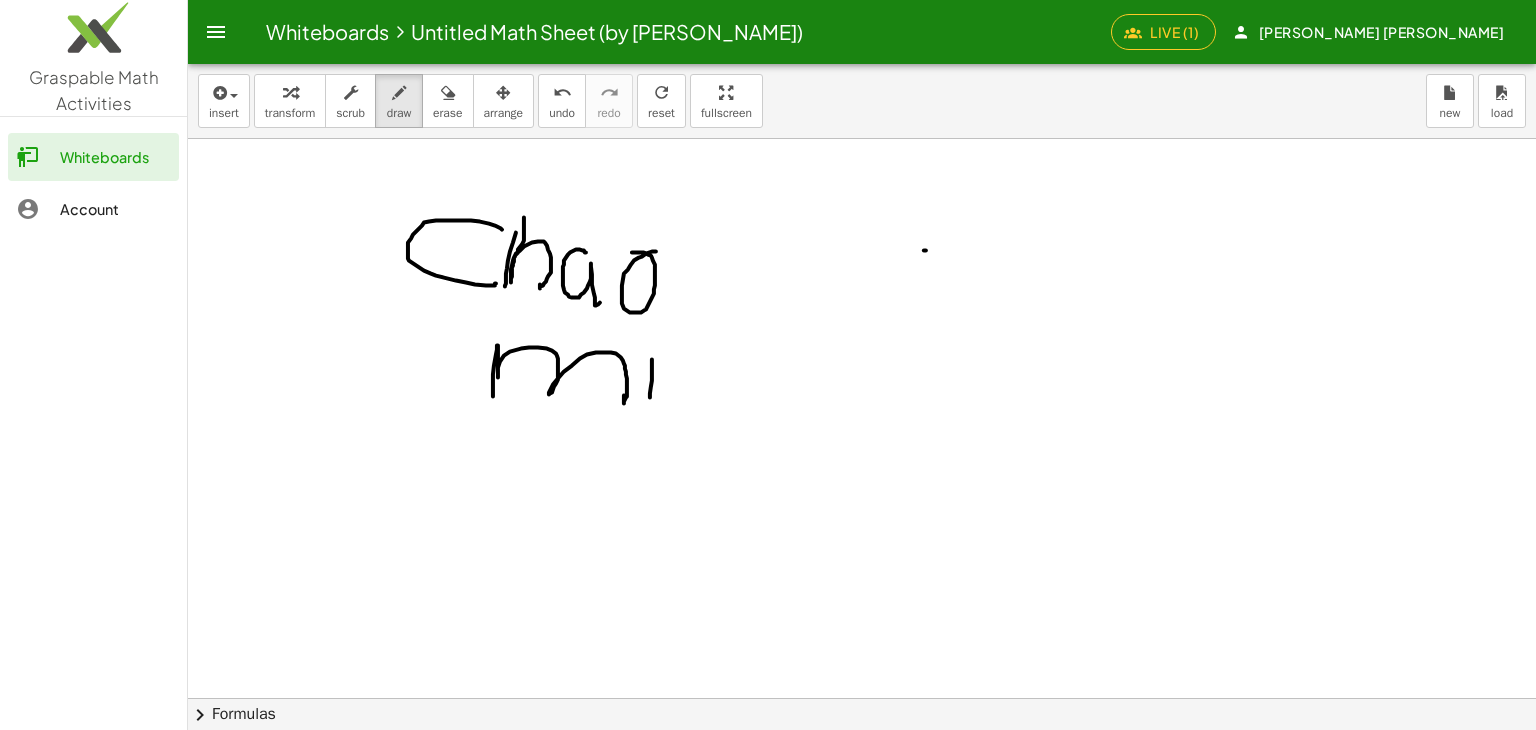 drag, startPoint x: 650, startPoint y: 393, endPoint x: 685, endPoint y: 373, distance: 40.311287 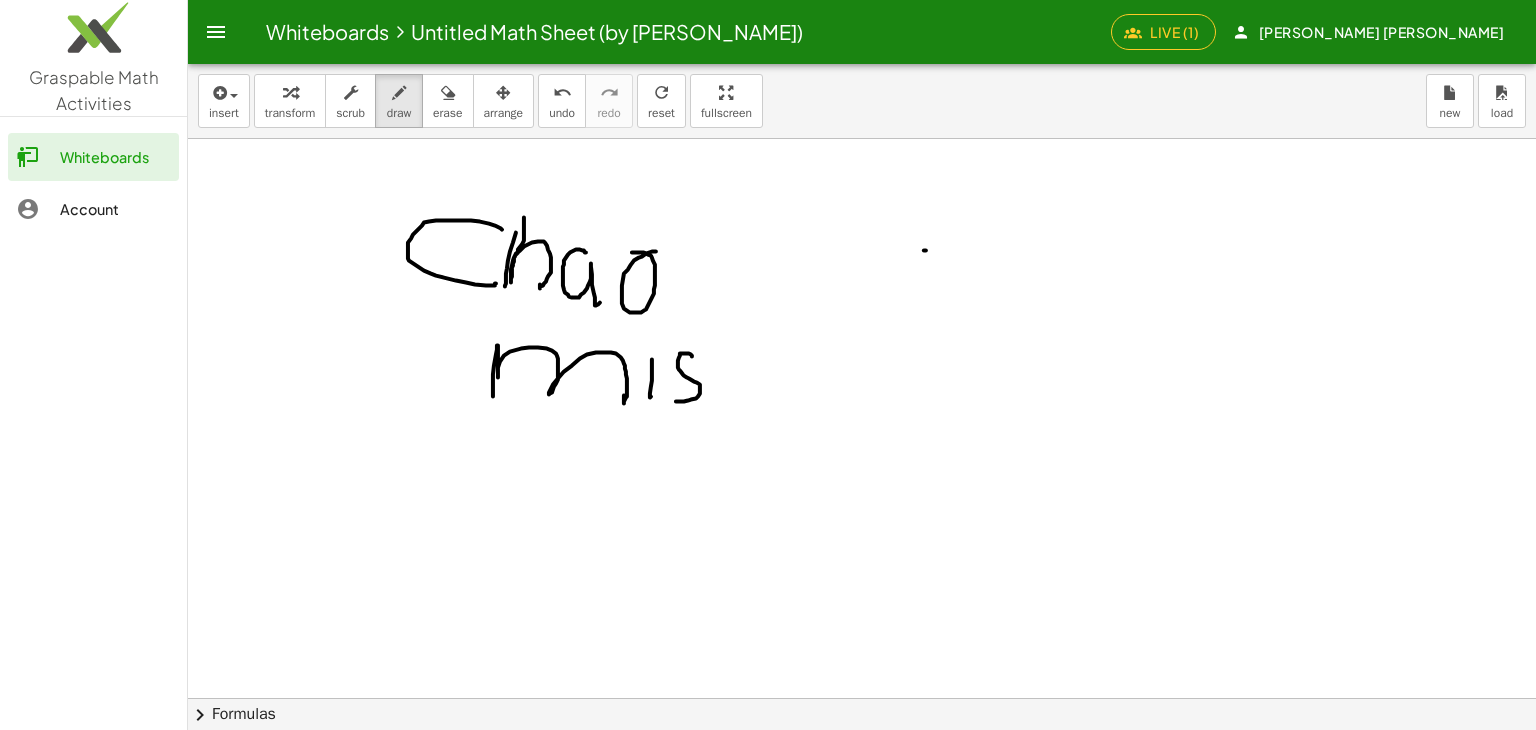 drag, startPoint x: 680, startPoint y: 353, endPoint x: 684, endPoint y: 393, distance: 40.1995 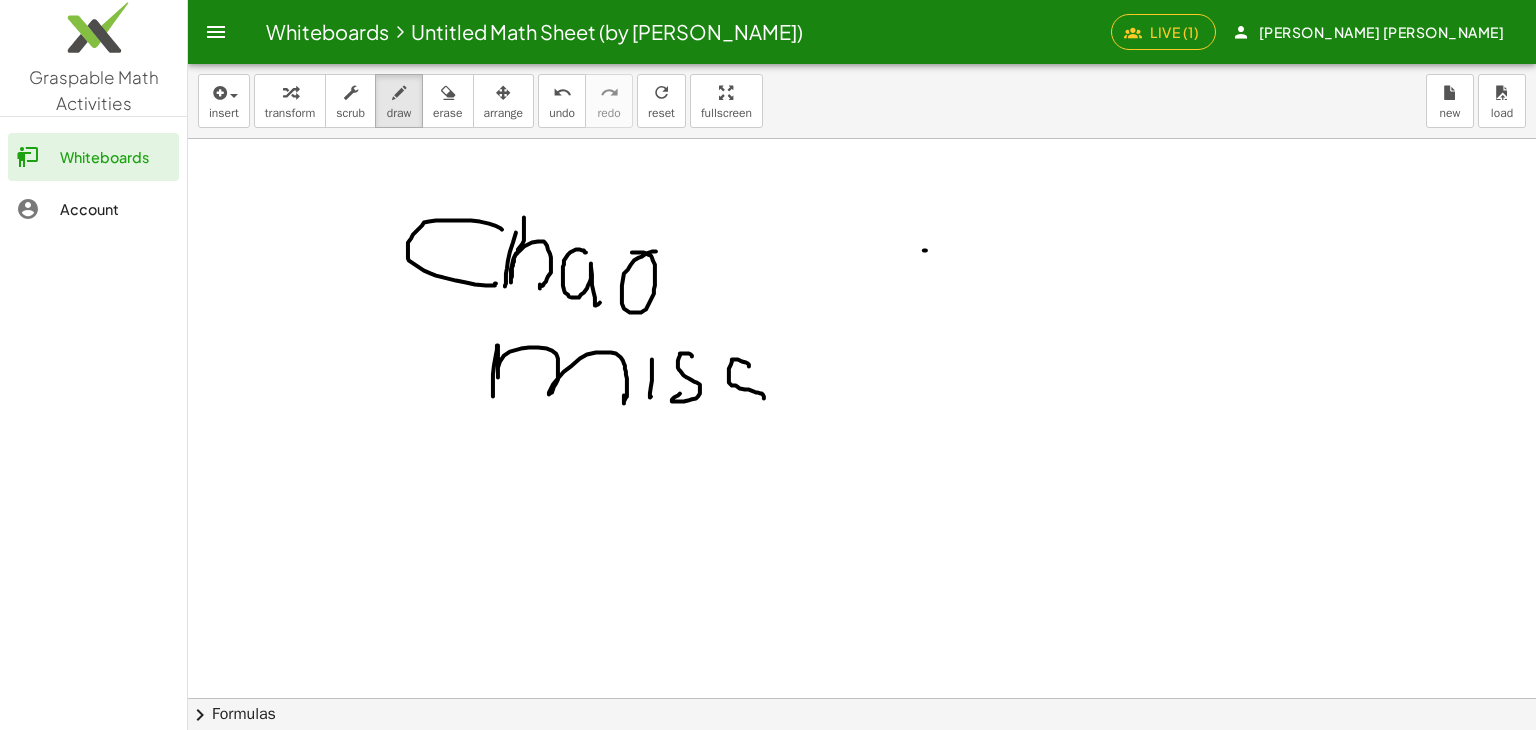 drag, startPoint x: 749, startPoint y: 366, endPoint x: 742, endPoint y: 403, distance: 37.65634 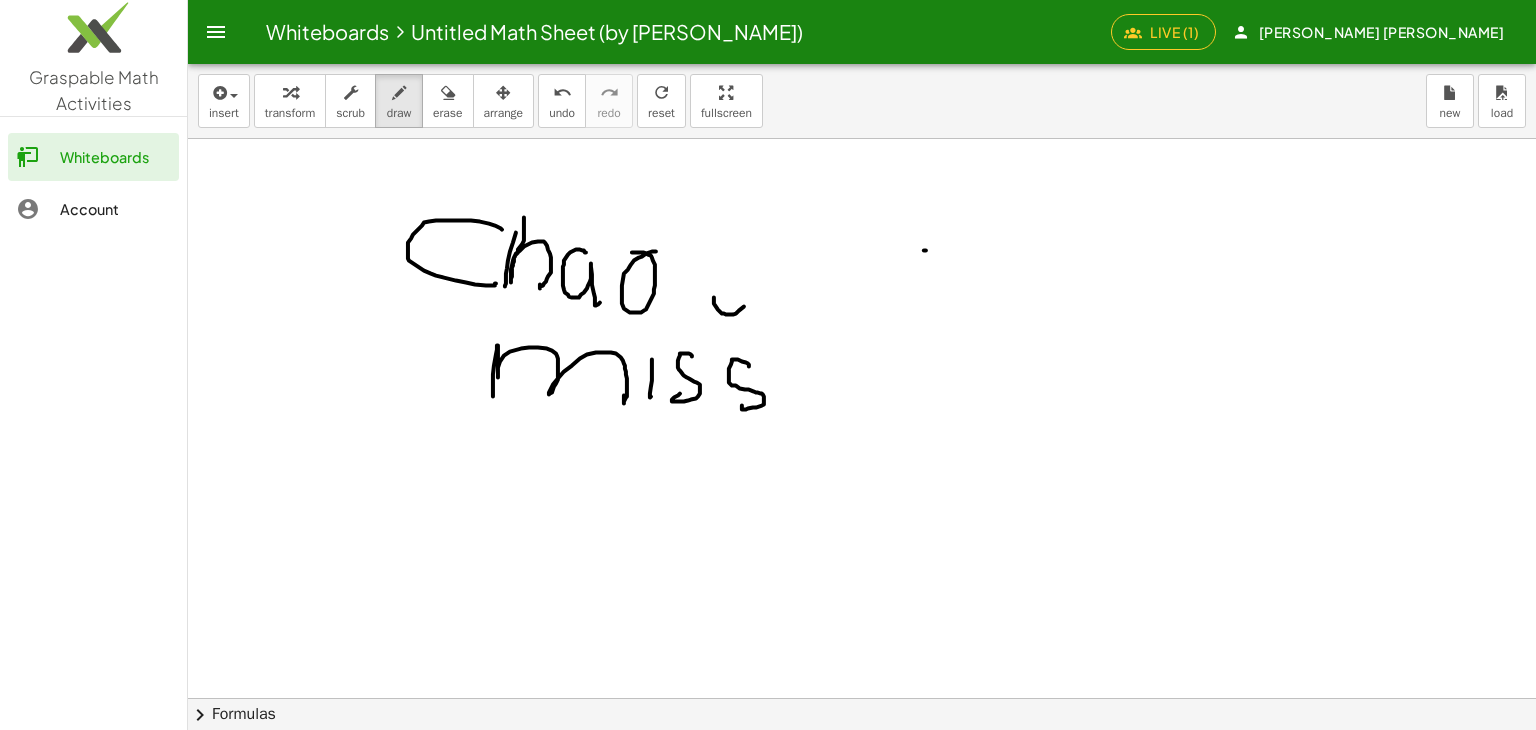 drag, startPoint x: 714, startPoint y: 297, endPoint x: 760, endPoint y: 277, distance: 50.159744 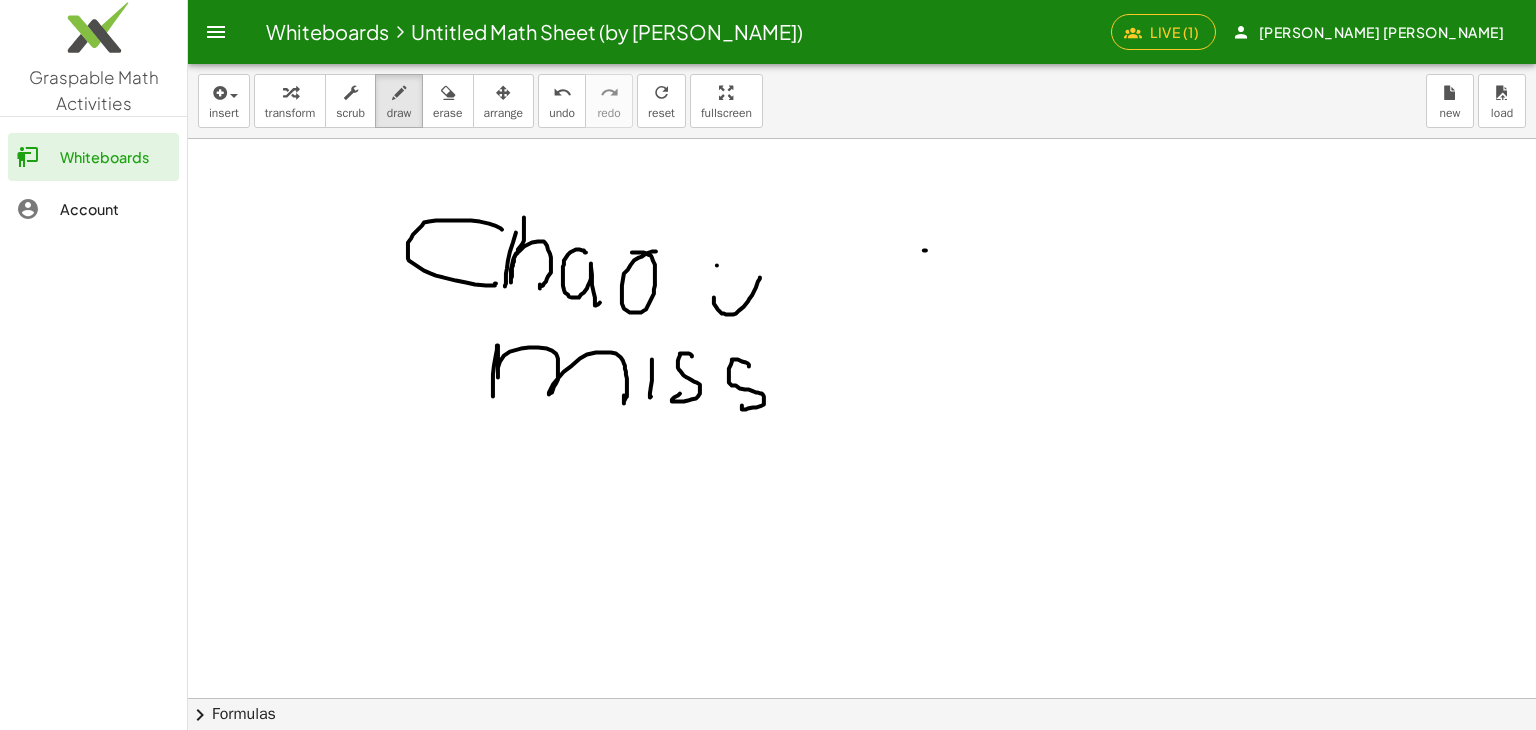 click at bounding box center (862, 698) 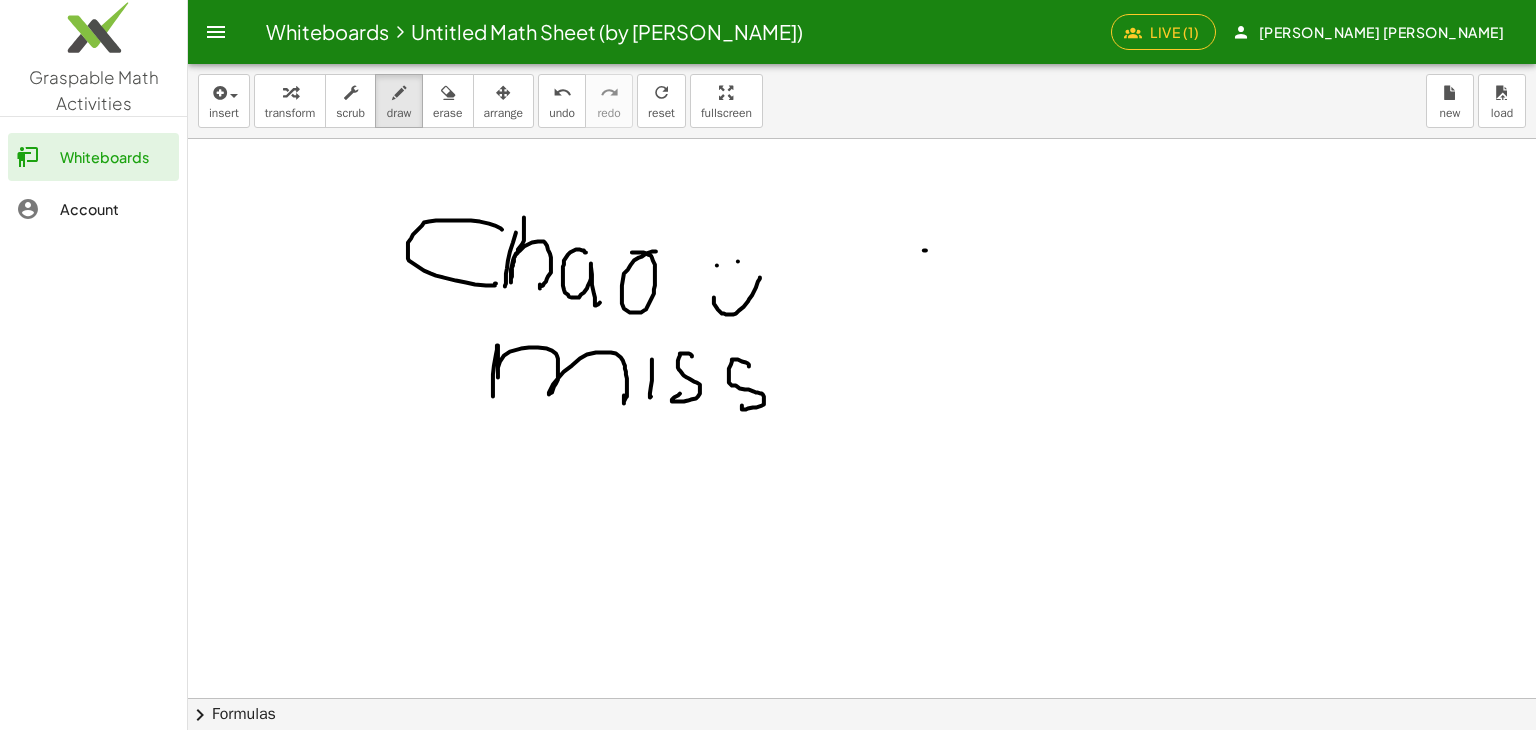 click at bounding box center [862, 698] 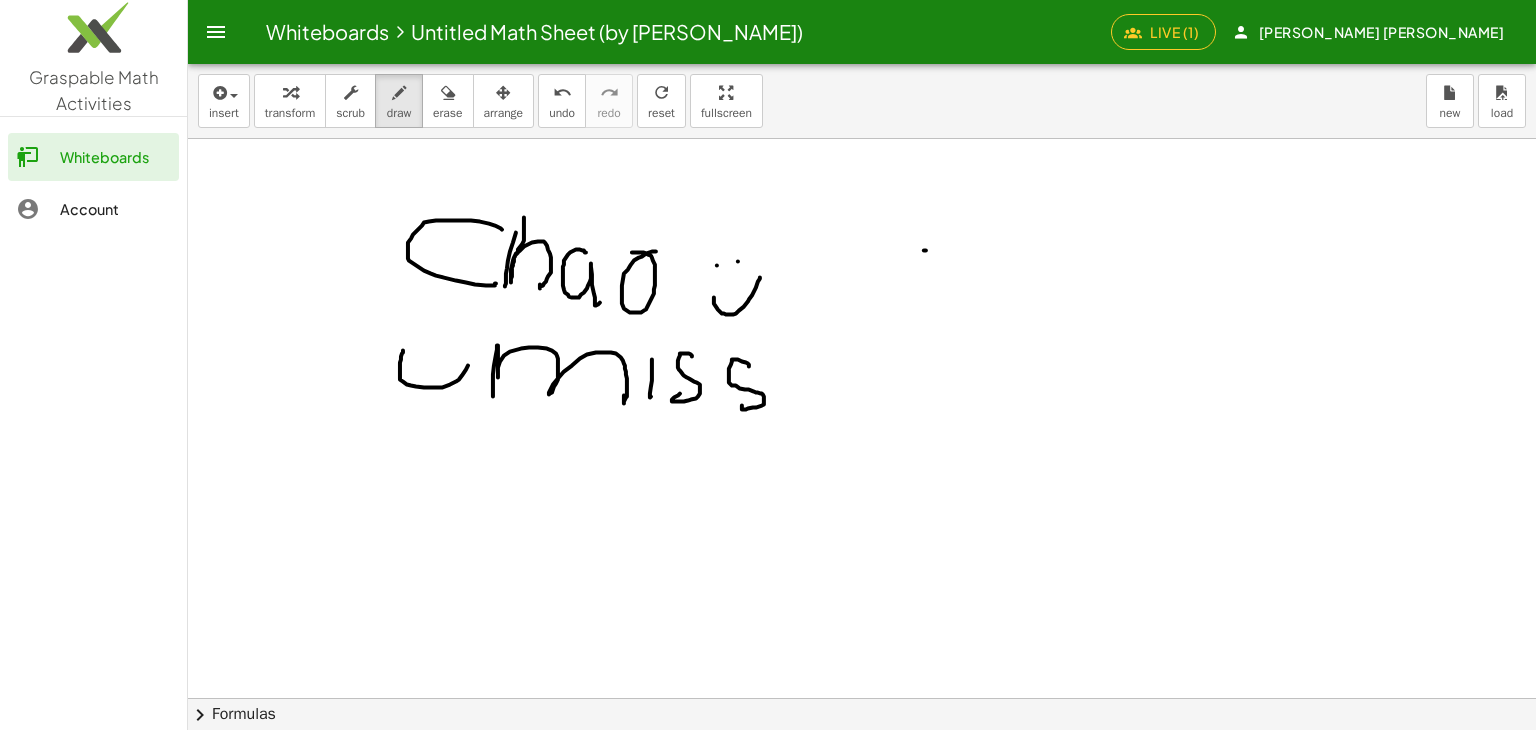 drag, startPoint x: 403, startPoint y: 350, endPoint x: 470, endPoint y: 362, distance: 68.06615 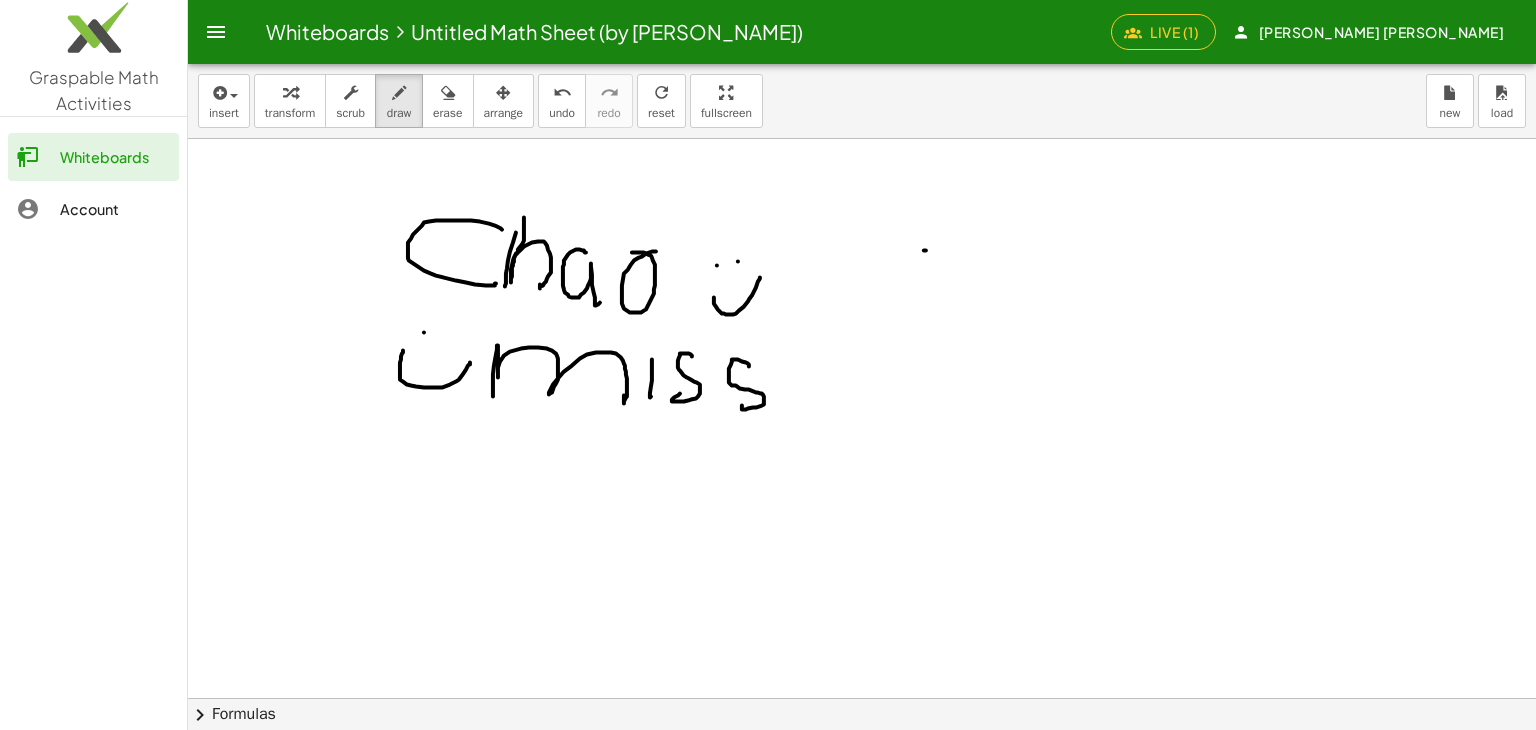 drag, startPoint x: 424, startPoint y: 332, endPoint x: 443, endPoint y: 333, distance: 19.026299 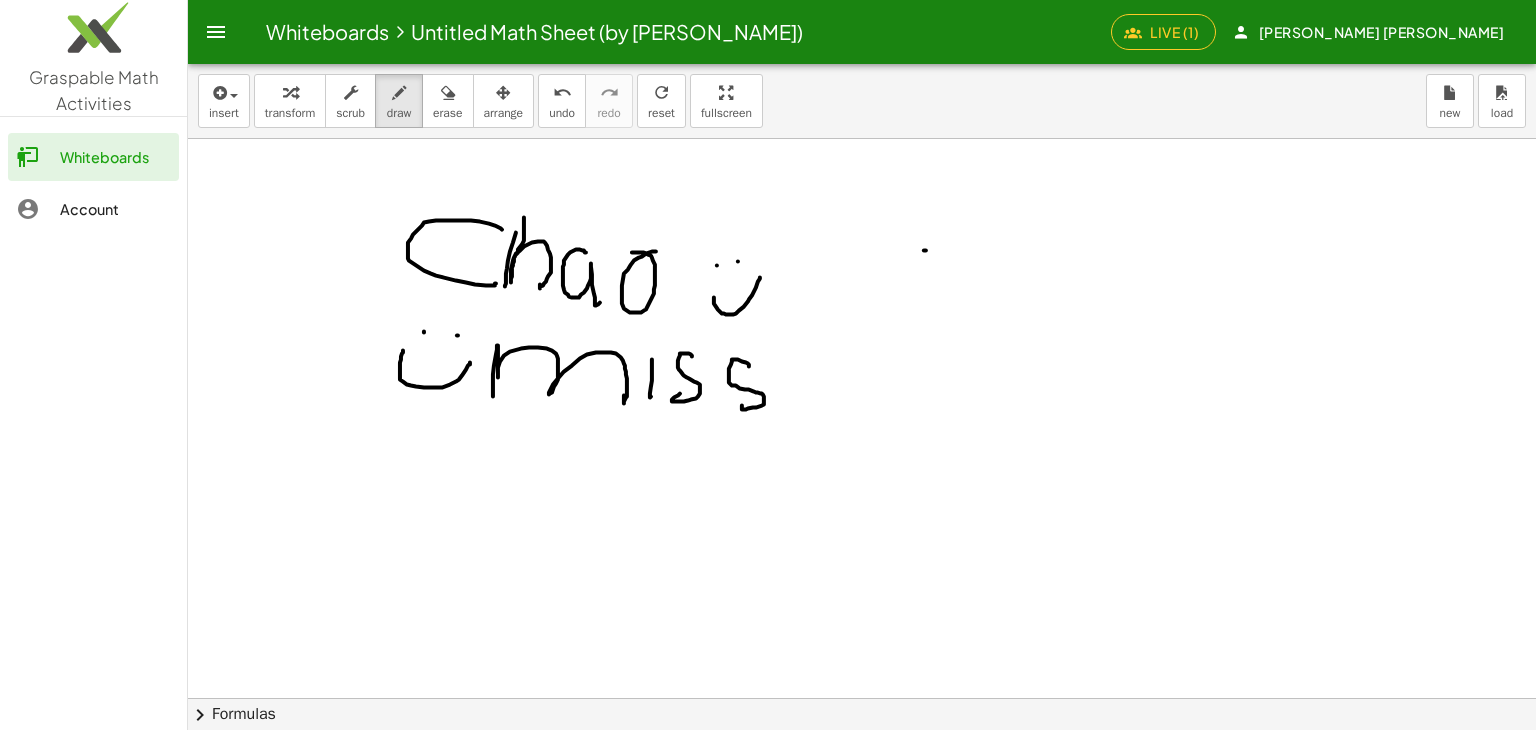 drag, startPoint x: 458, startPoint y: 335, endPoint x: 436, endPoint y: 388, distance: 57.384666 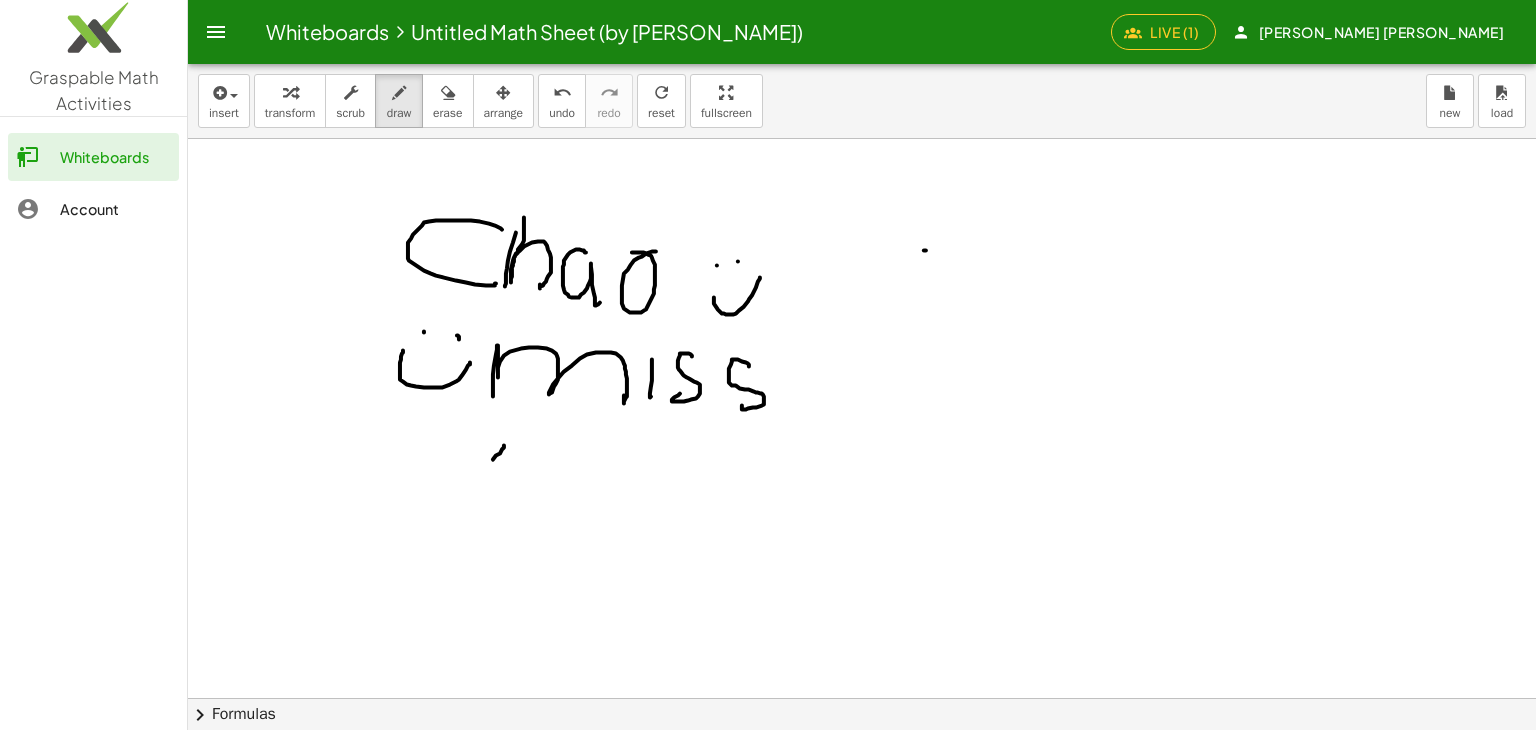 drag, startPoint x: 504, startPoint y: 445, endPoint x: 432, endPoint y: 500, distance: 90.60353 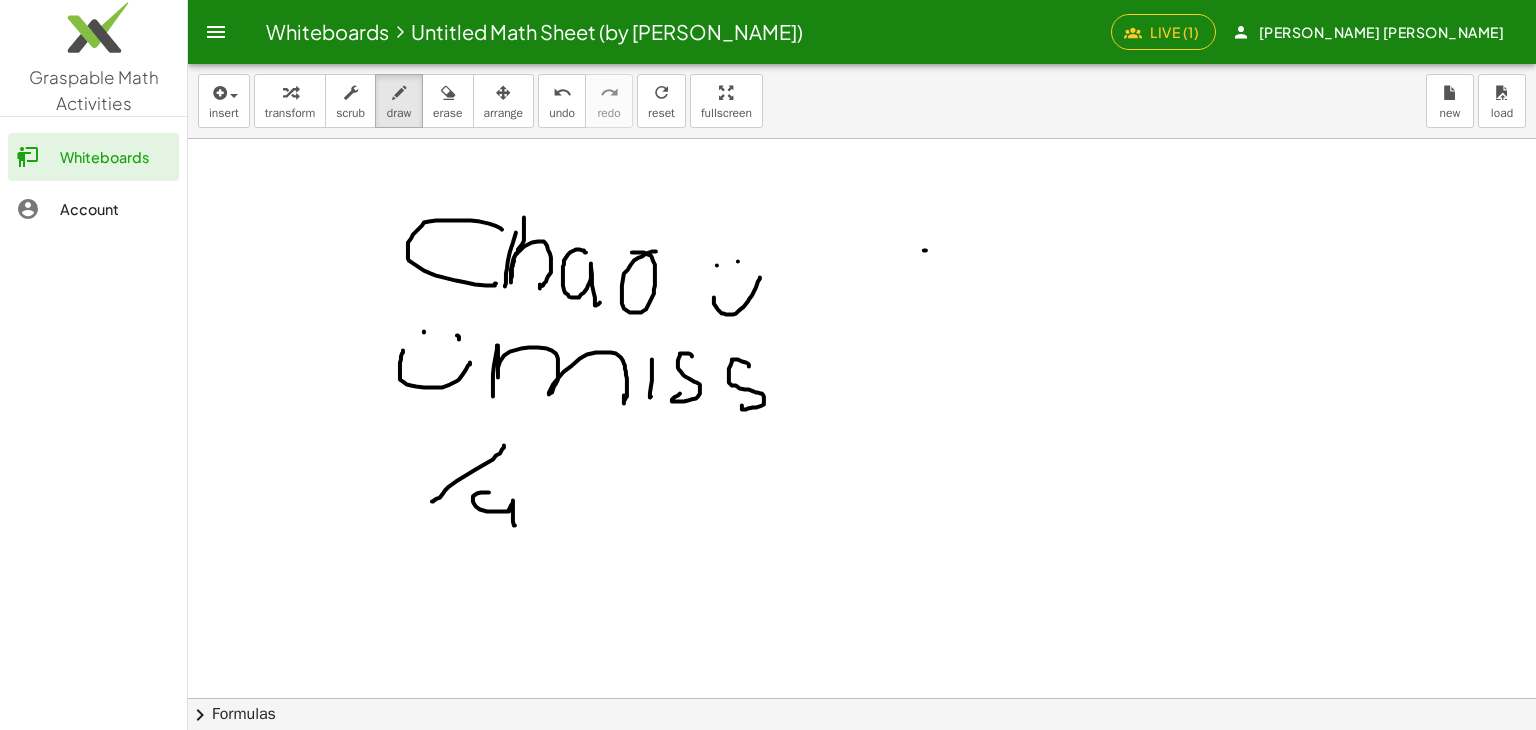 drag, startPoint x: 474, startPoint y: 495, endPoint x: 547, endPoint y: 520, distance: 77.16217 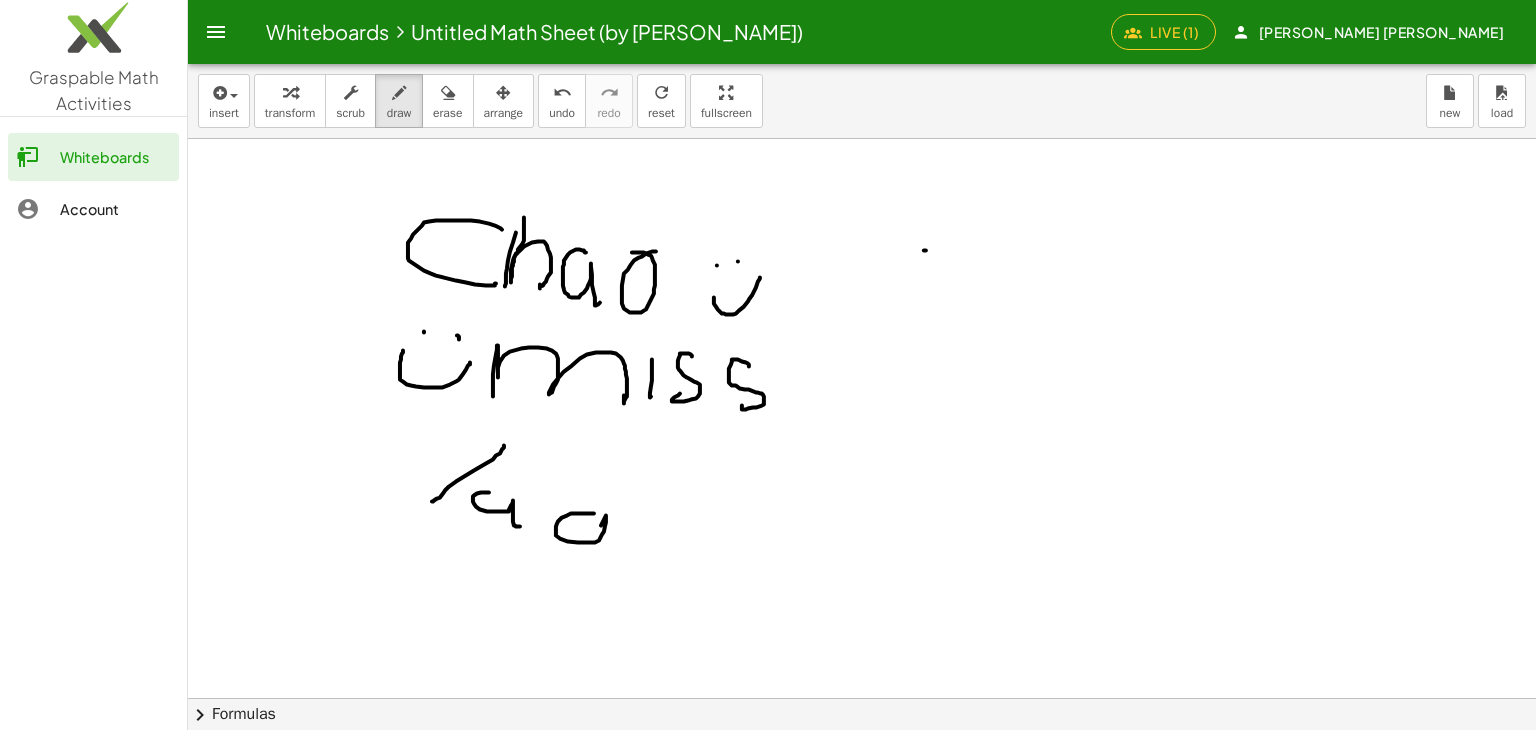 drag, startPoint x: 592, startPoint y: 513, endPoint x: 575, endPoint y: 605, distance: 93.55747 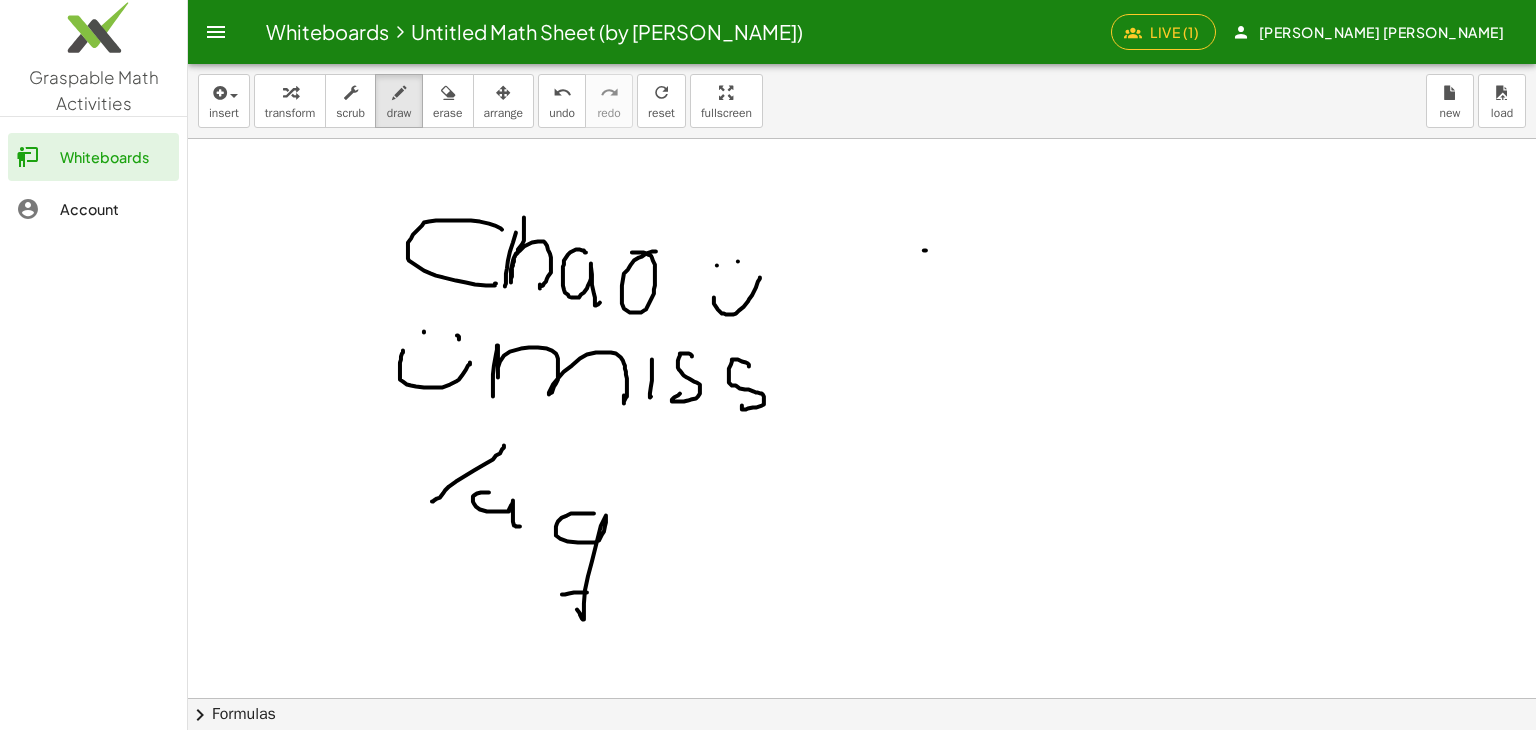 drag, startPoint x: 587, startPoint y: 592, endPoint x: 612, endPoint y: 577, distance: 29.15476 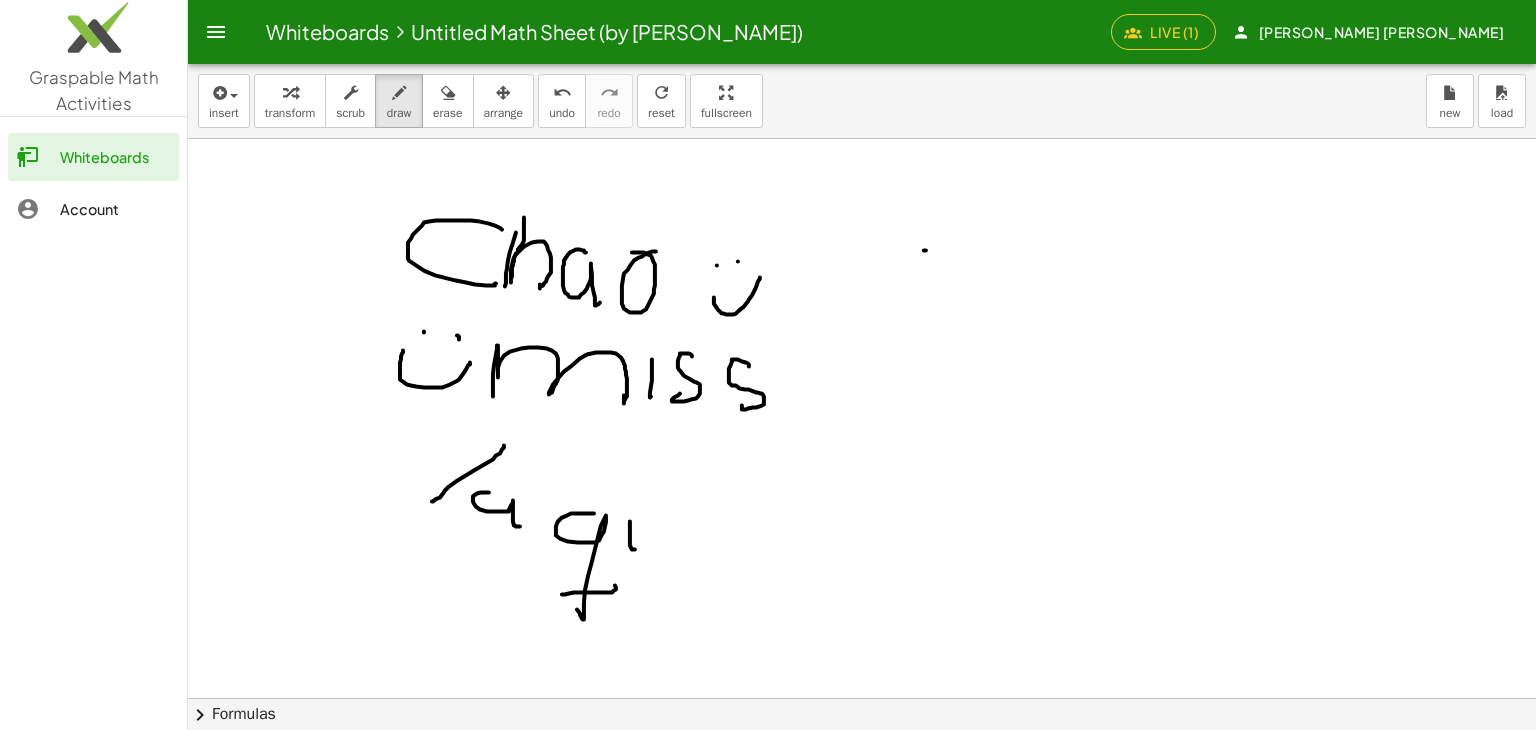 drag, startPoint x: 630, startPoint y: 521, endPoint x: 652, endPoint y: 524, distance: 22.203604 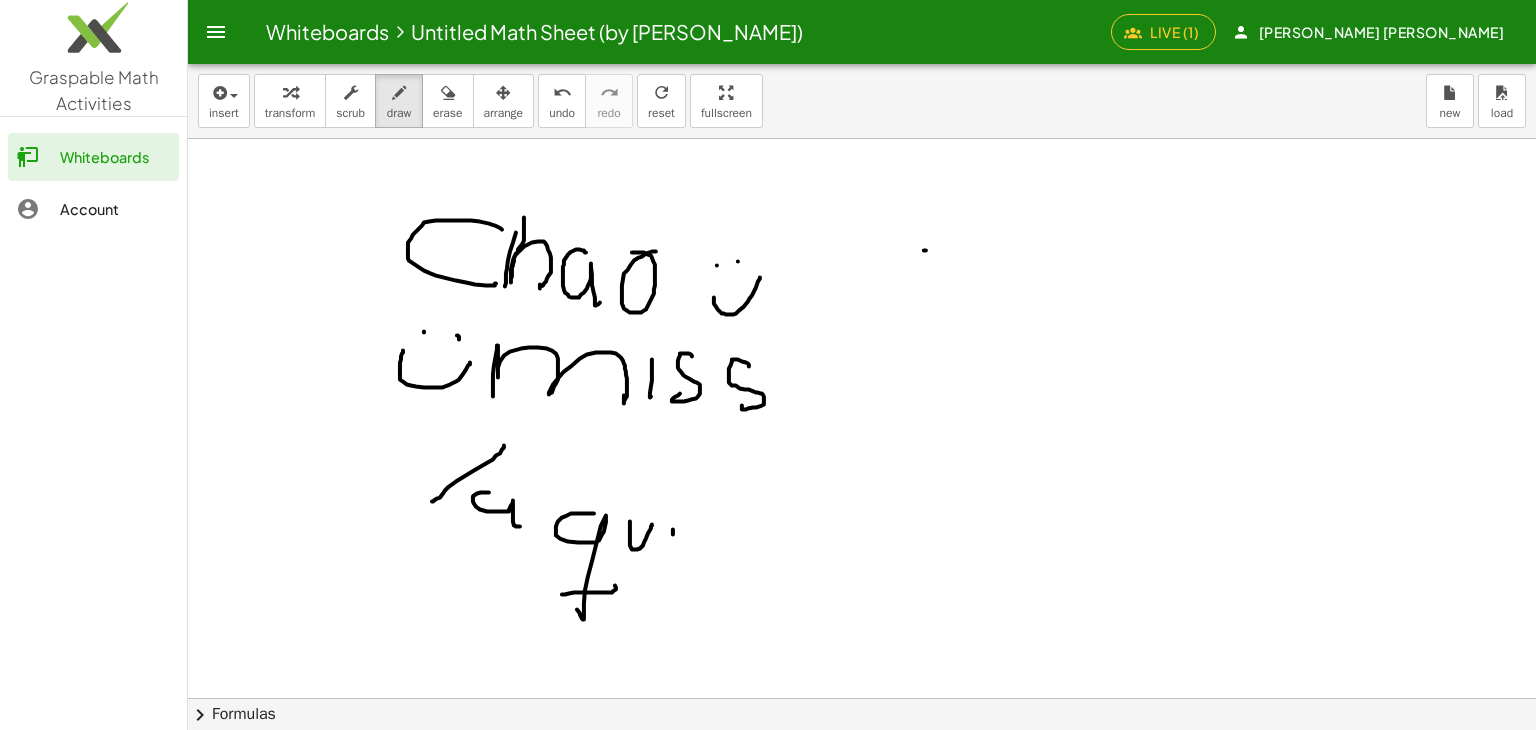 drag, startPoint x: 673, startPoint y: 534, endPoint x: 694, endPoint y: 553, distance: 28.319605 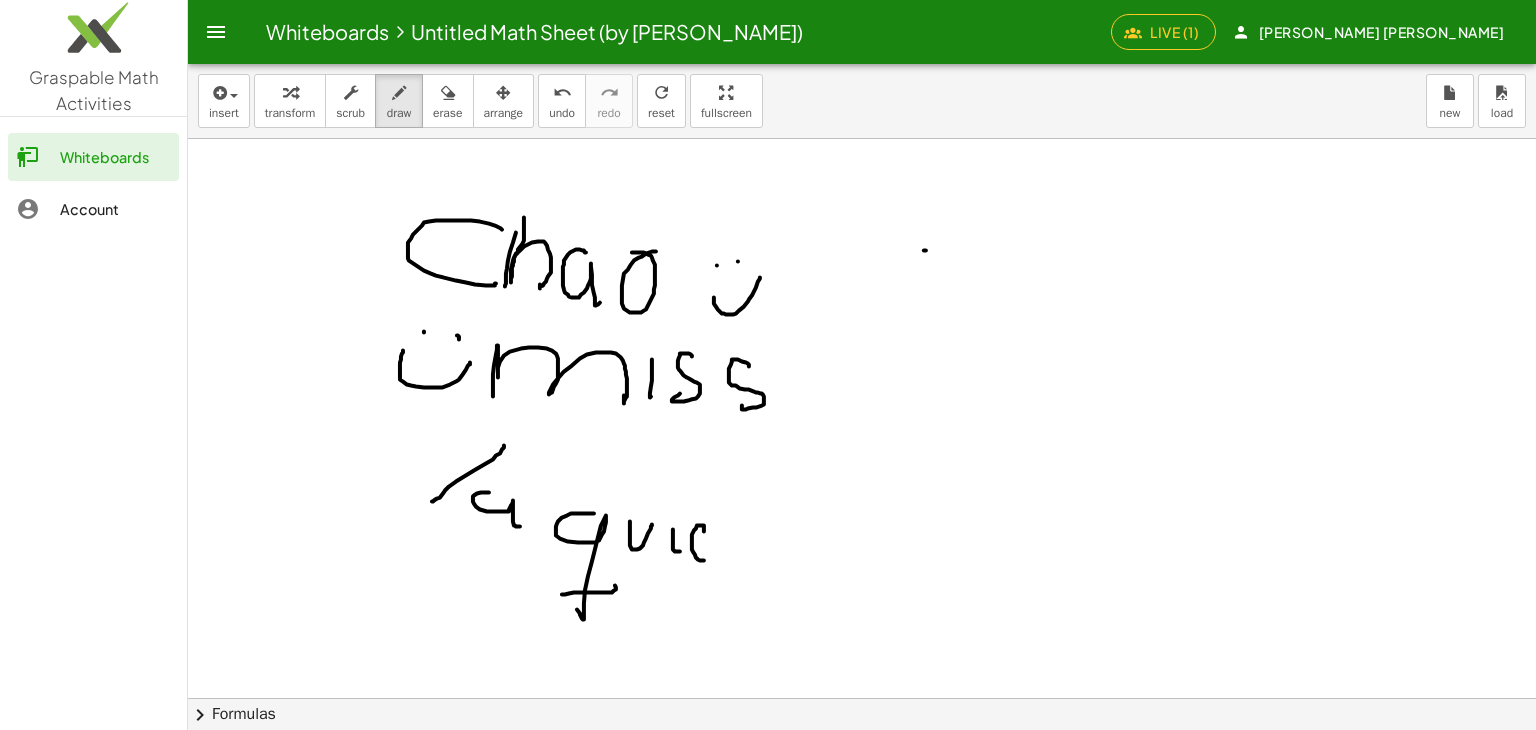 drag, startPoint x: 700, startPoint y: 560, endPoint x: 698, endPoint y: 533, distance: 27.073973 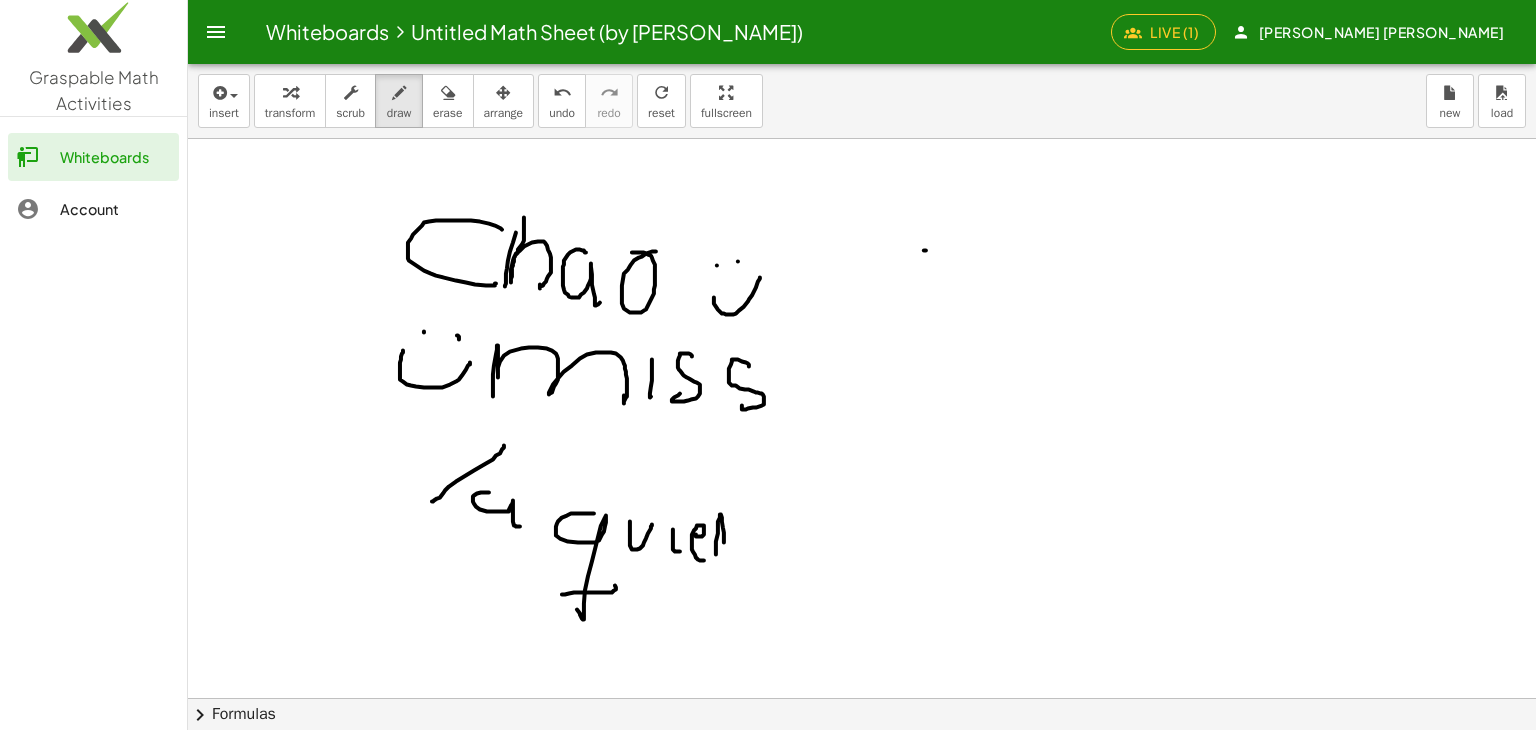 drag, startPoint x: 716, startPoint y: 544, endPoint x: 751, endPoint y: 529, distance: 38.078865 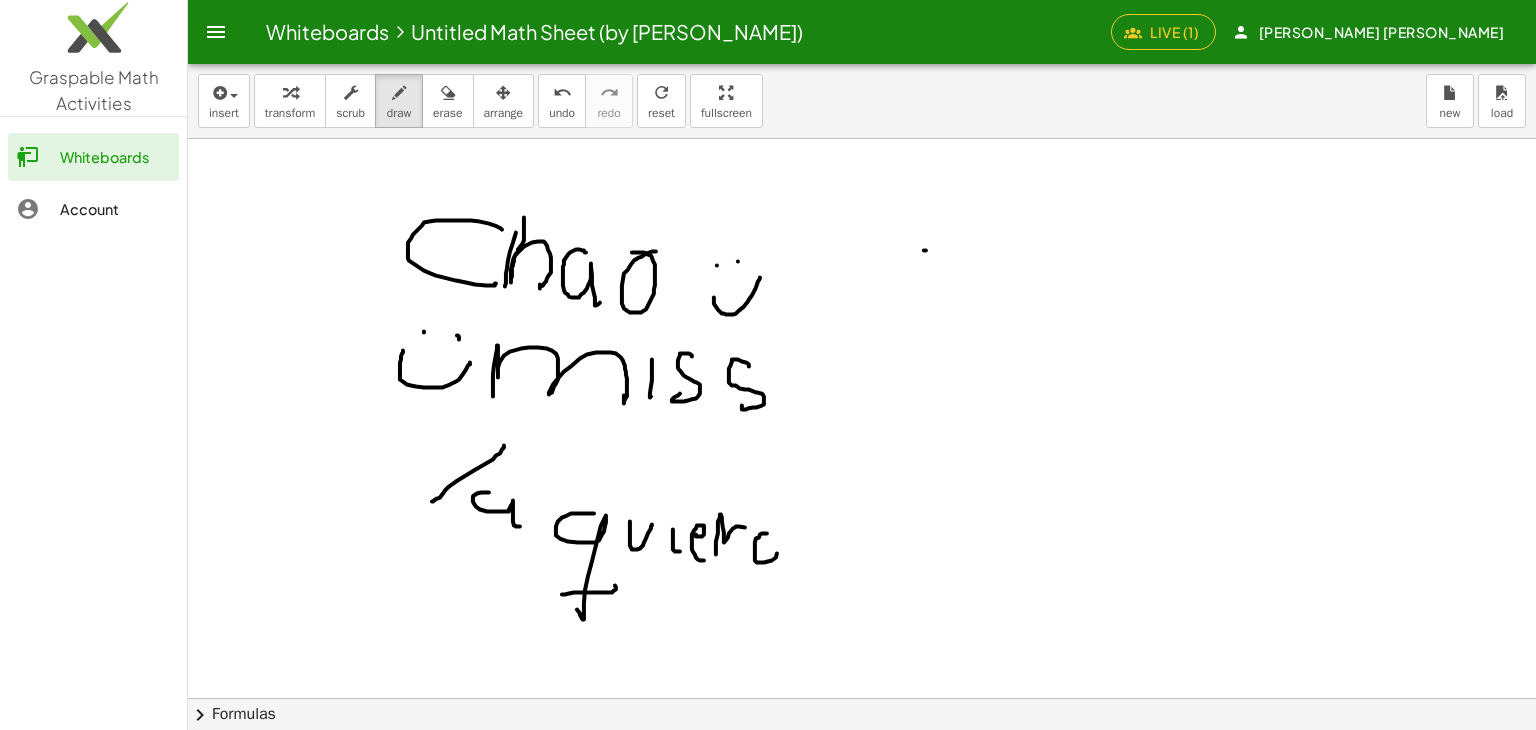 drag, startPoint x: 759, startPoint y: 537, endPoint x: 736, endPoint y: 525, distance: 25.942244 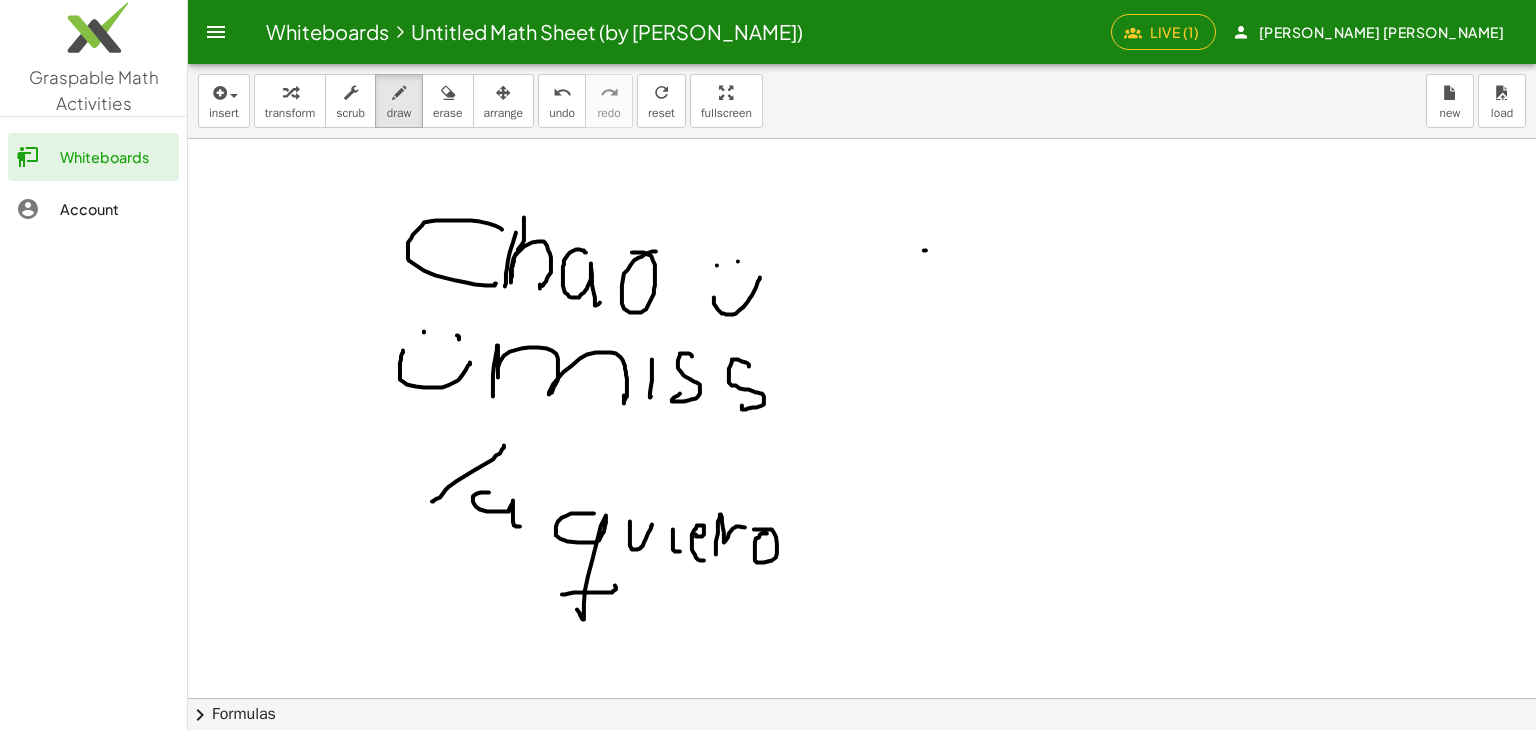 click at bounding box center [862, 698] 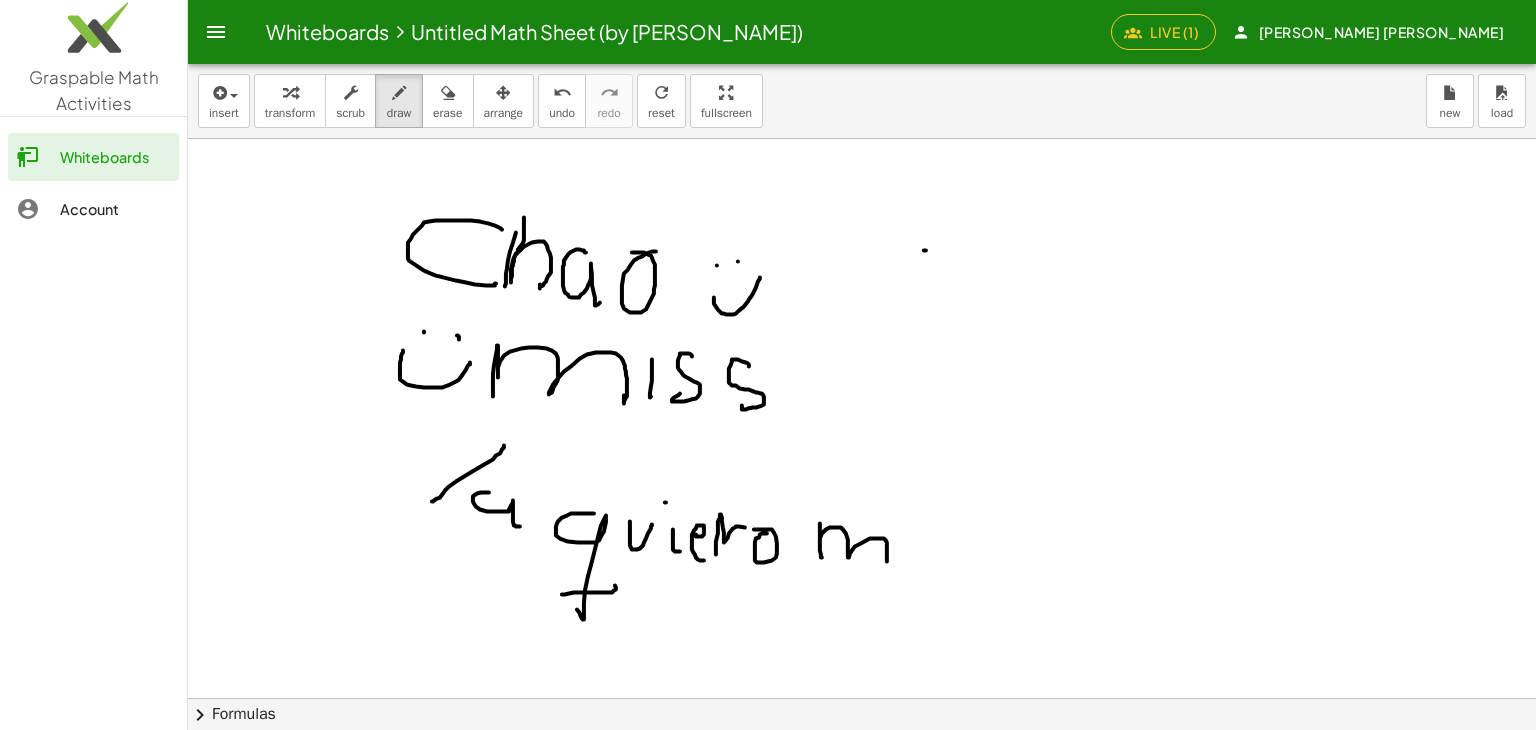 drag, startPoint x: 820, startPoint y: 550, endPoint x: 904, endPoint y: 537, distance: 85 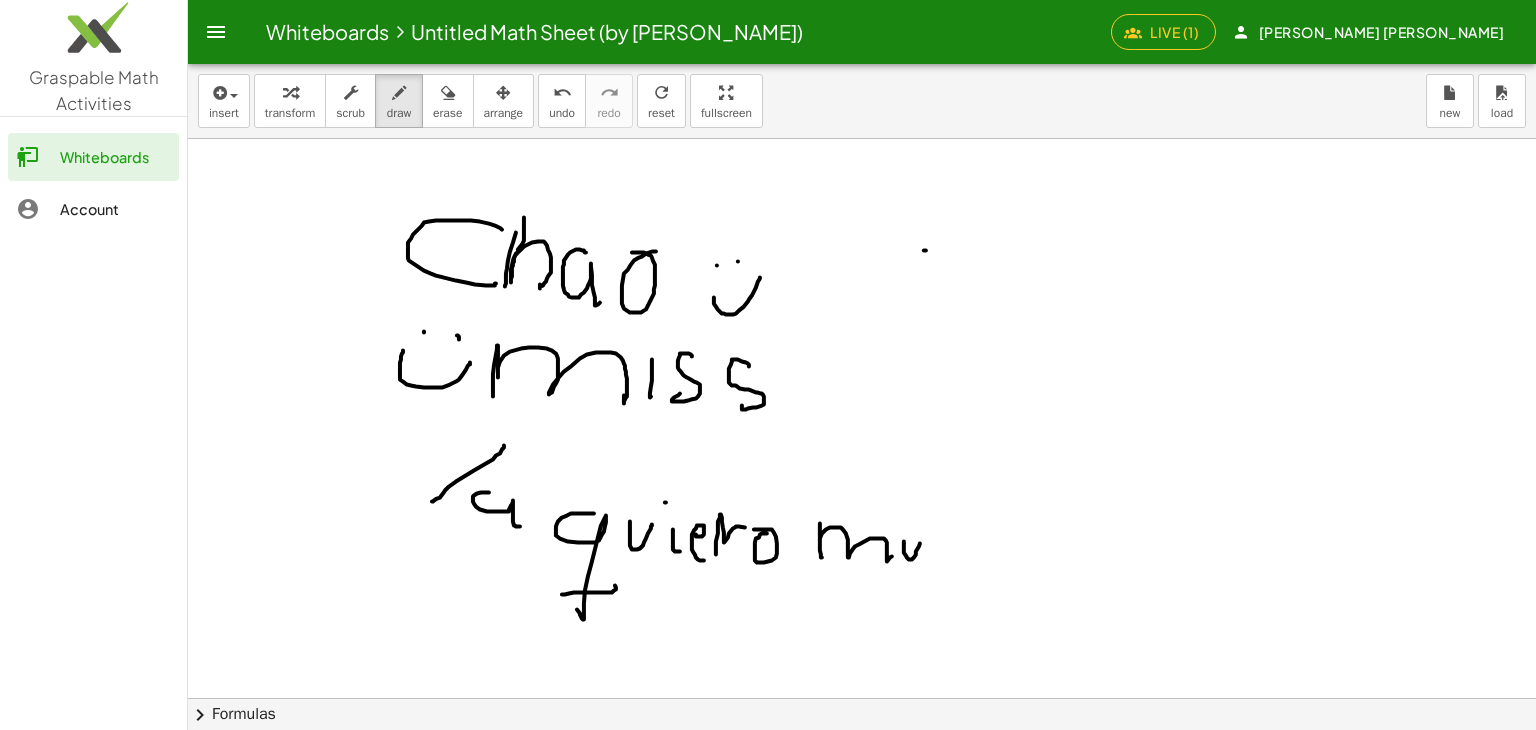 drag, startPoint x: 904, startPoint y: 541, endPoint x: 931, endPoint y: 541, distance: 27 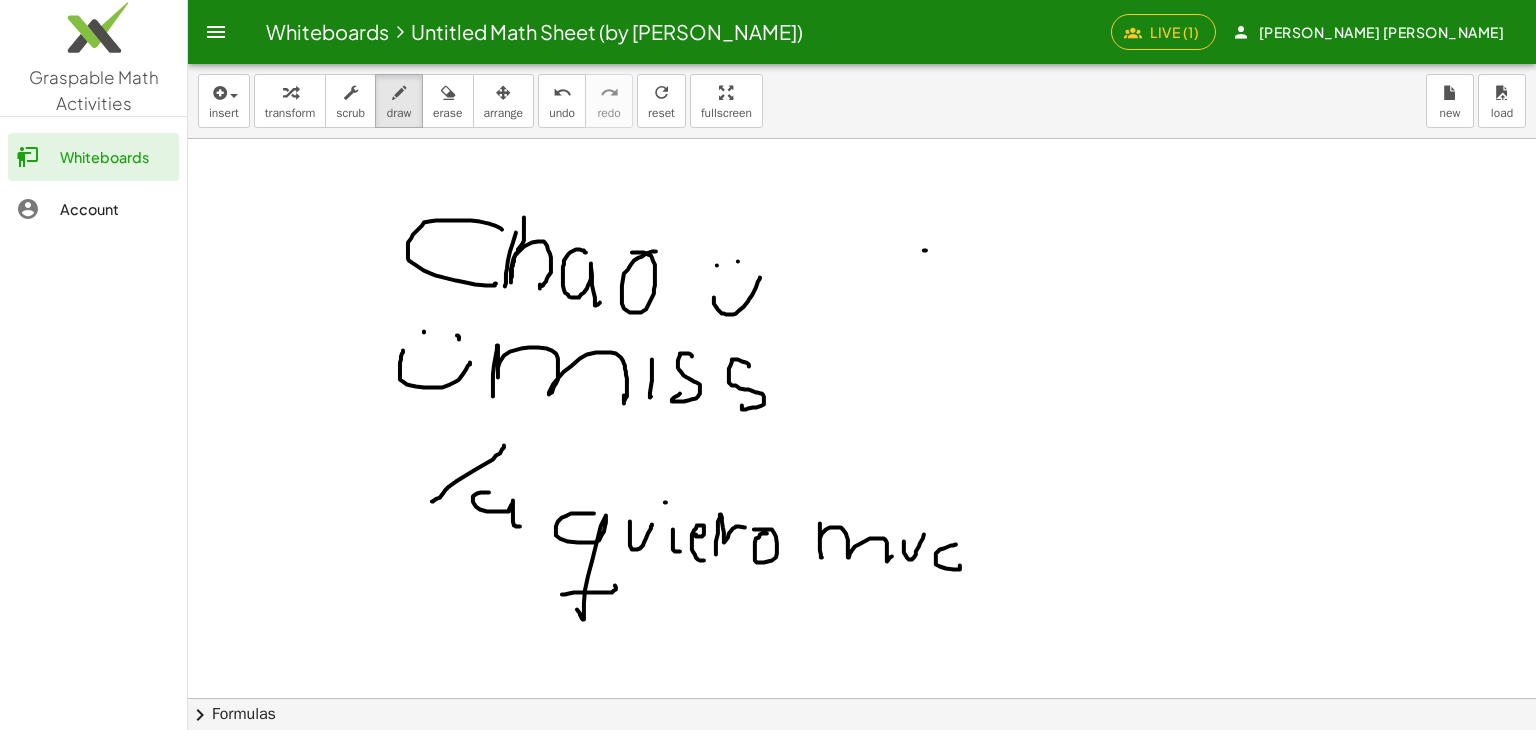 drag, startPoint x: 956, startPoint y: 544, endPoint x: 960, endPoint y: 564, distance: 20.396078 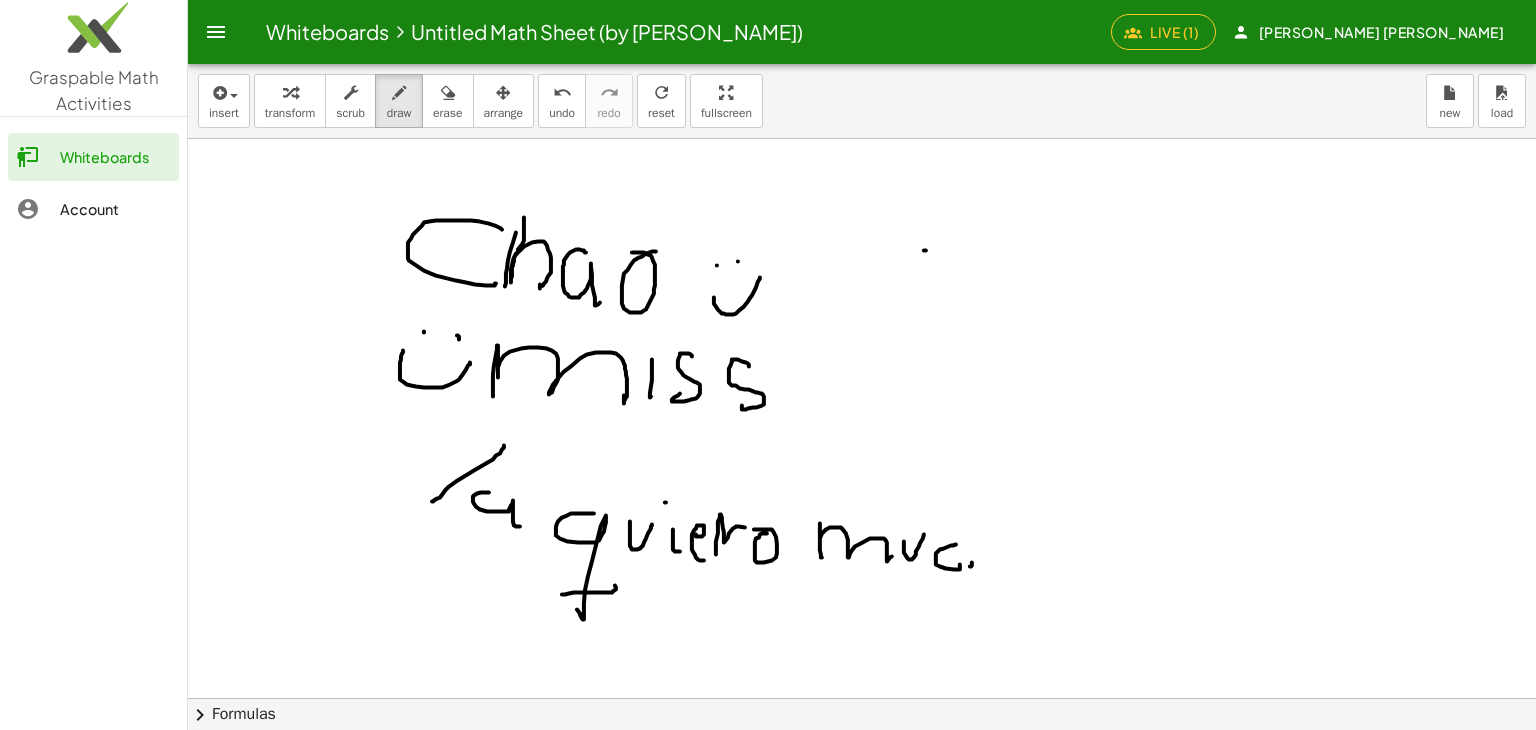 drag, startPoint x: 972, startPoint y: 562, endPoint x: 987, endPoint y: 516, distance: 48.38388 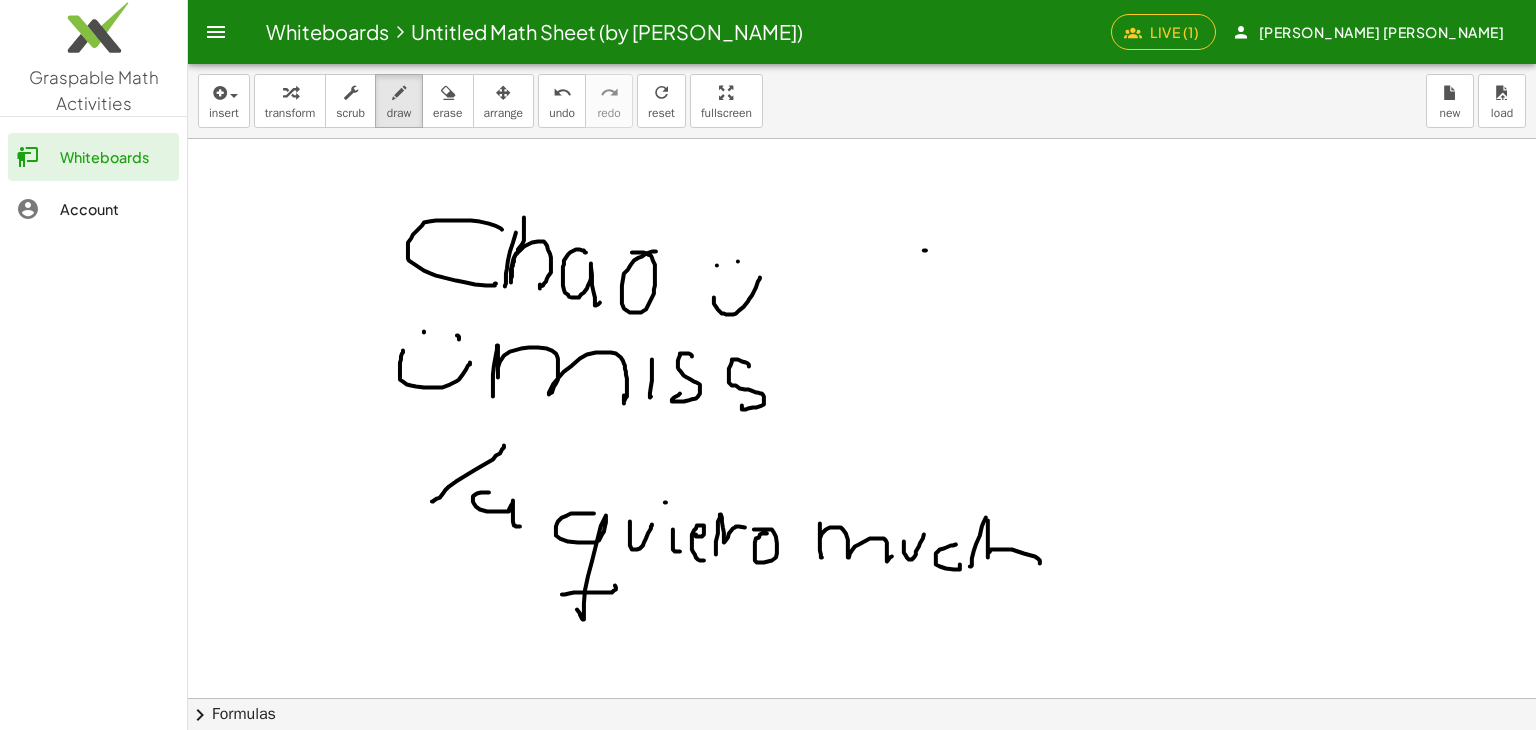 drag, startPoint x: 988, startPoint y: 542, endPoint x: 1052, endPoint y: 563, distance: 67.357254 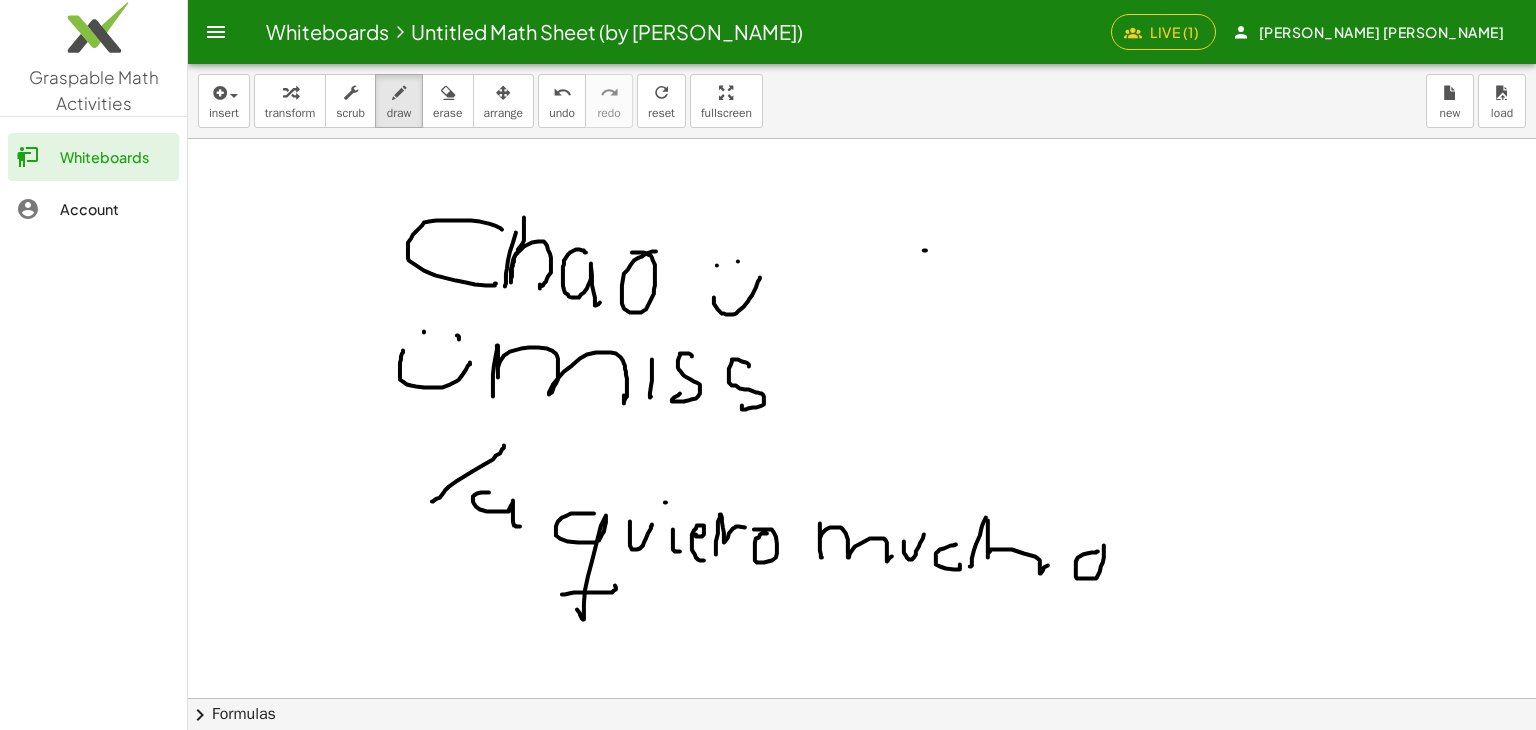 click at bounding box center [862, 698] 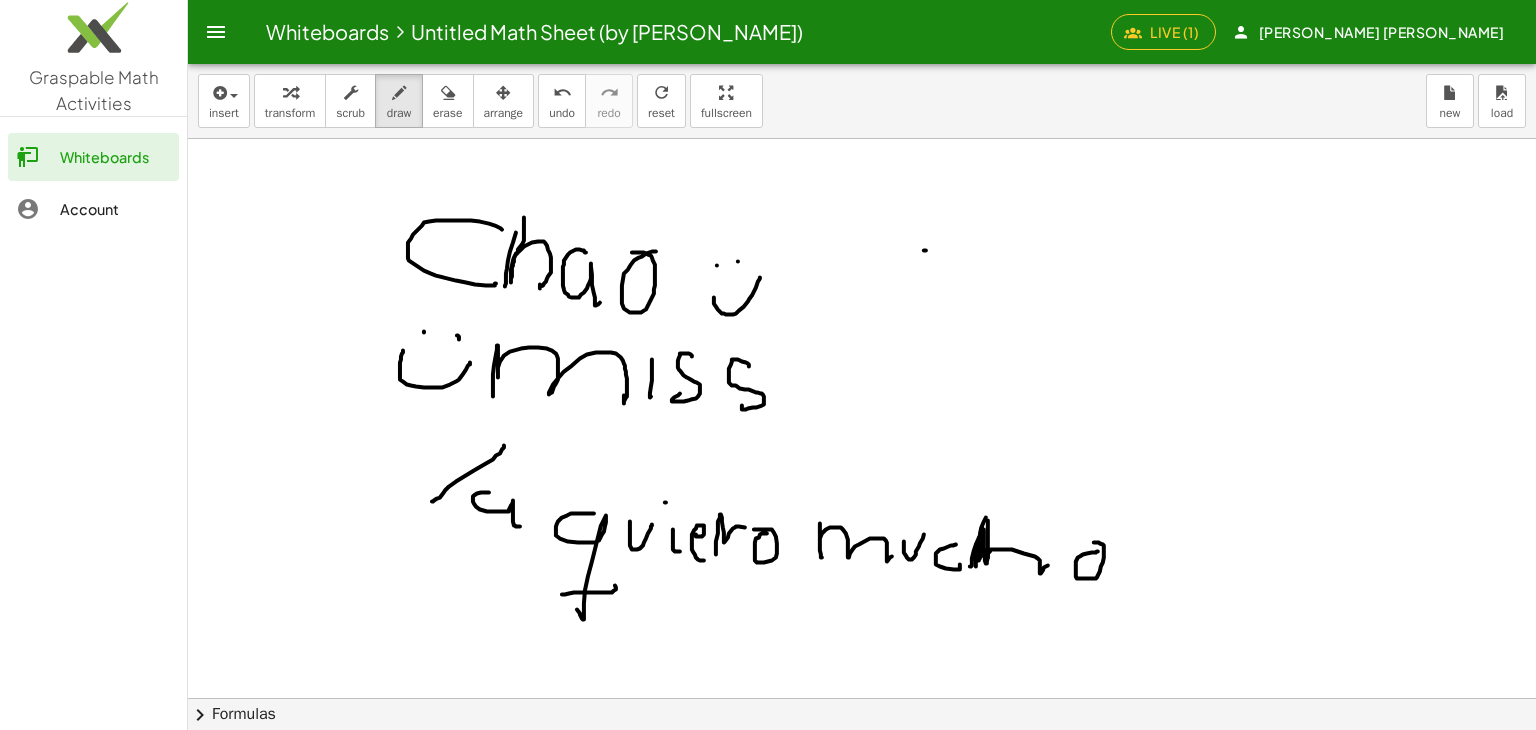 click at bounding box center [862, 698] 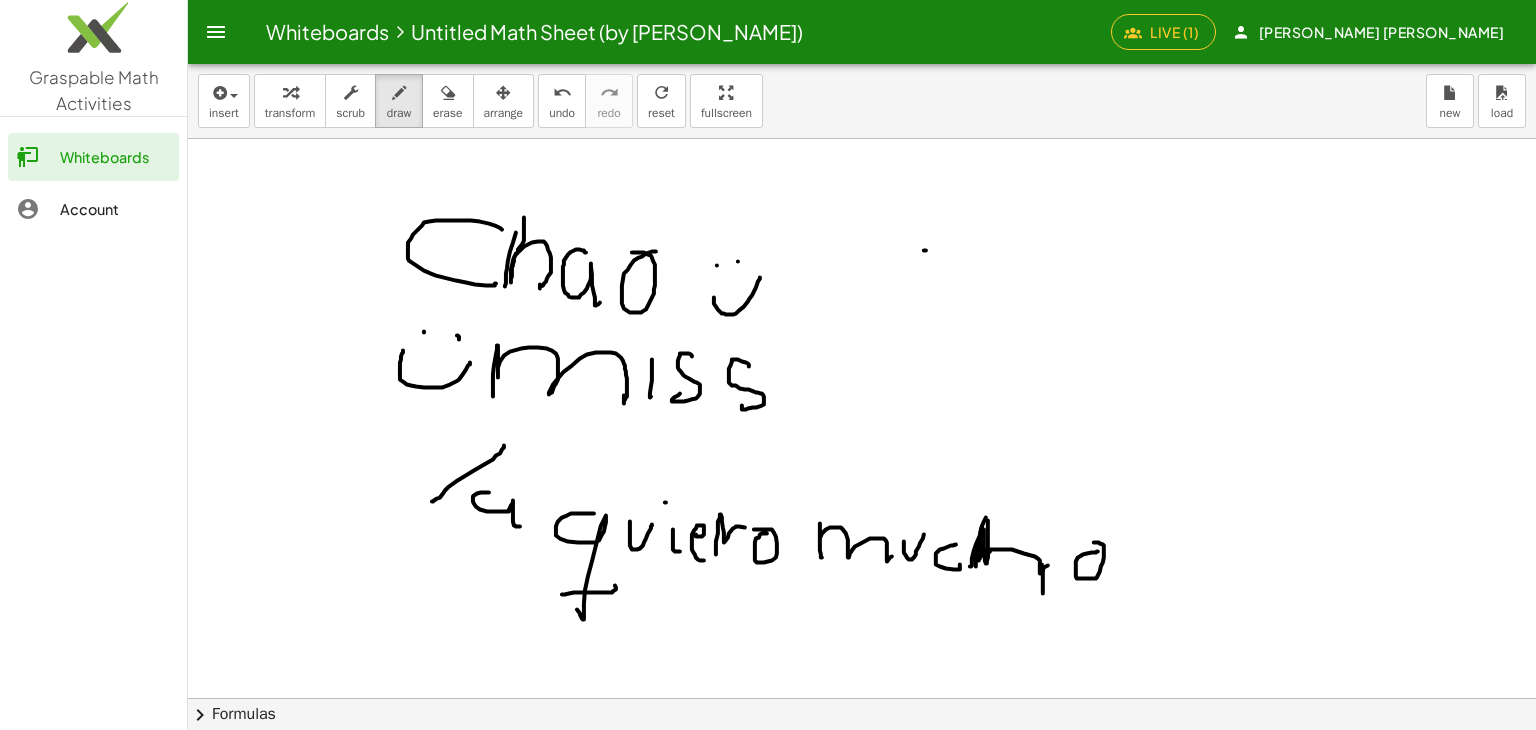 click at bounding box center (862, 698) 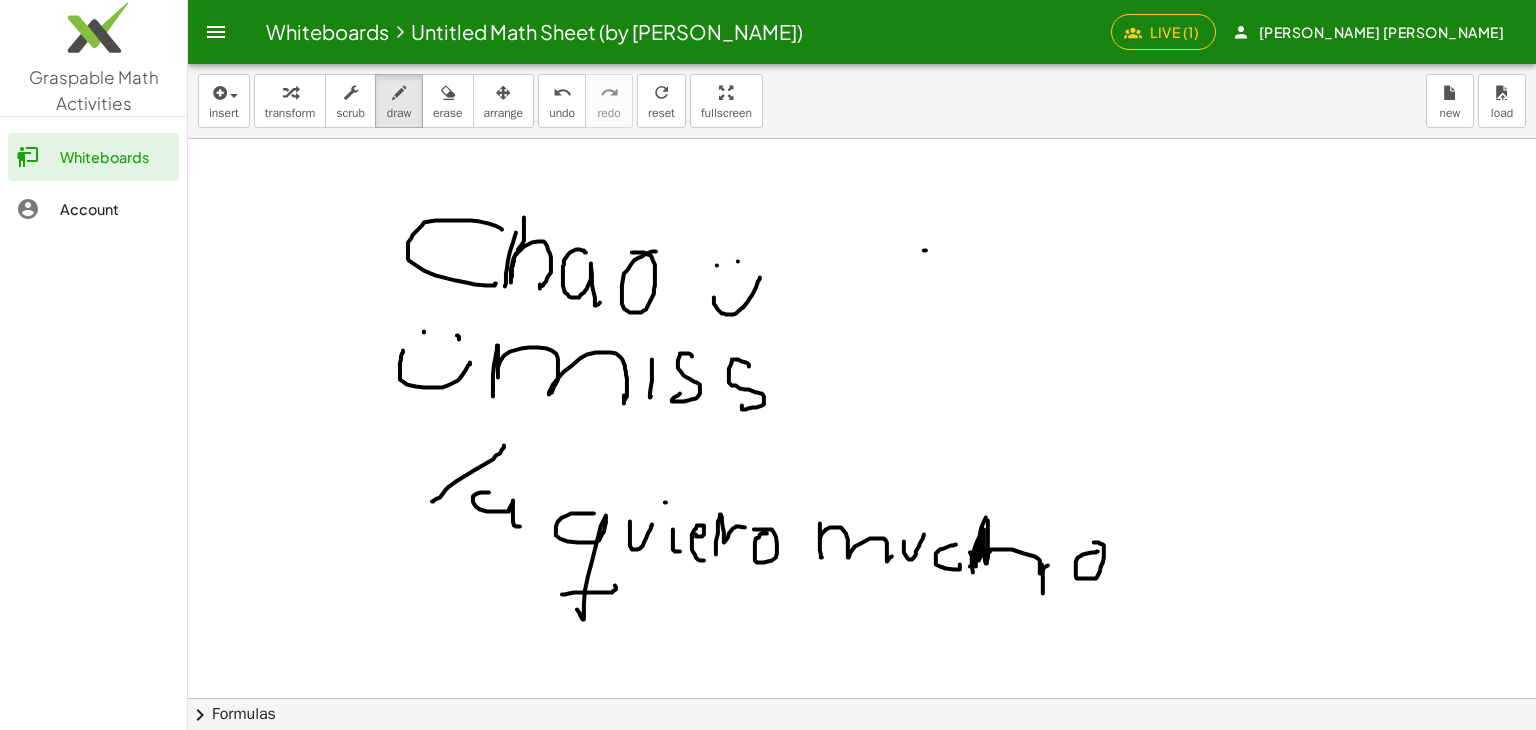drag, startPoint x: 971, startPoint y: 552, endPoint x: 972, endPoint y: 568, distance: 16.03122 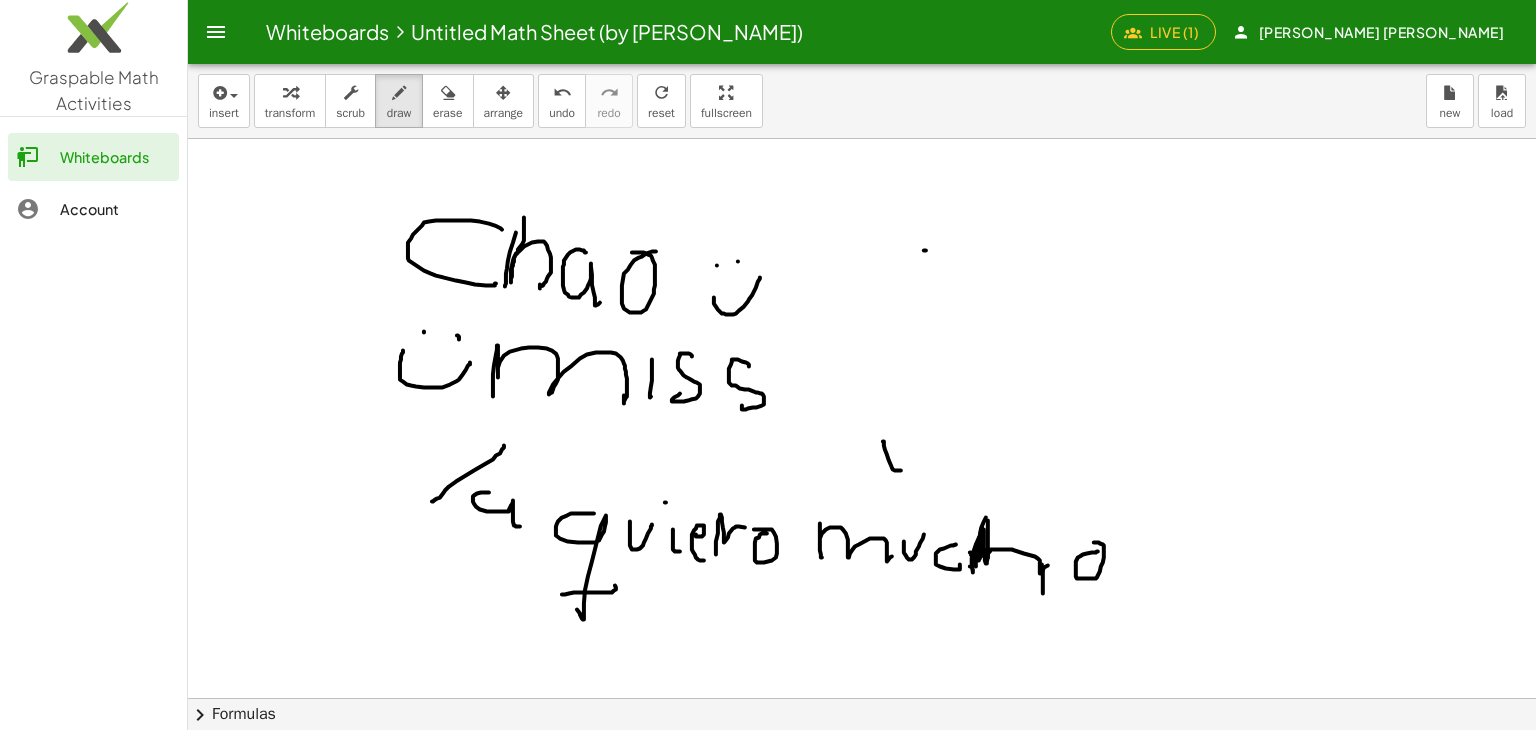 drag, startPoint x: 887, startPoint y: 454, endPoint x: 920, endPoint y: 441, distance: 35.468296 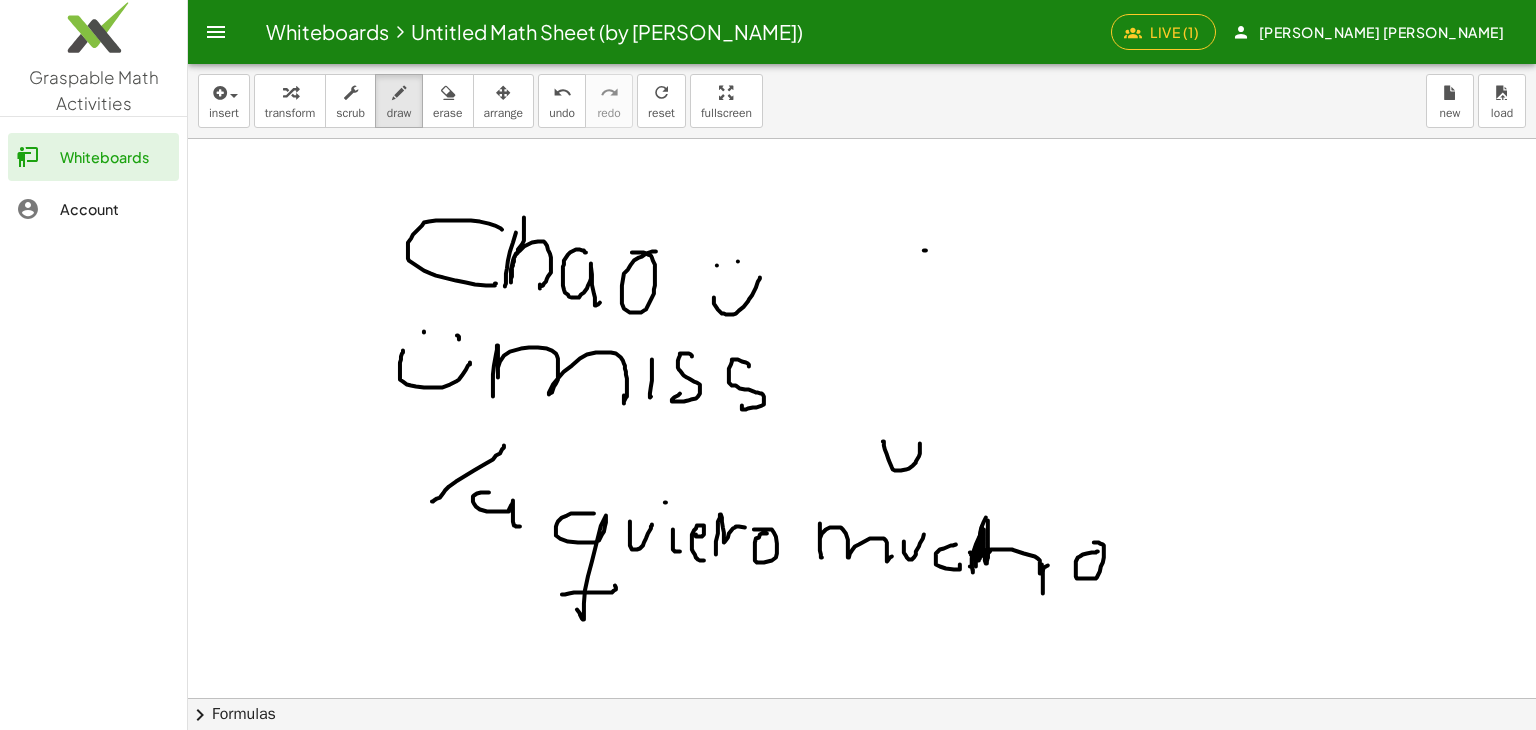 click at bounding box center (862, 698) 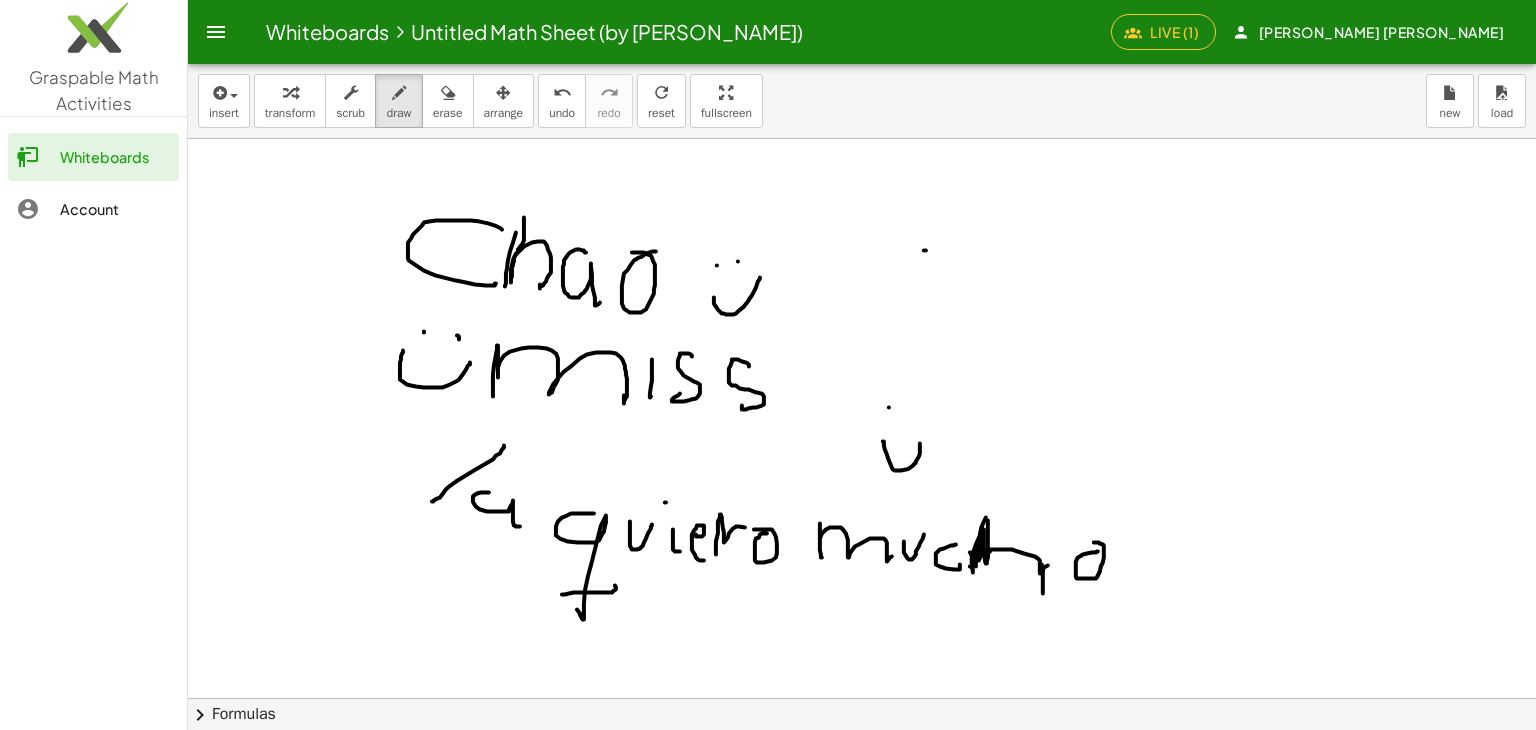 click at bounding box center [862, 698] 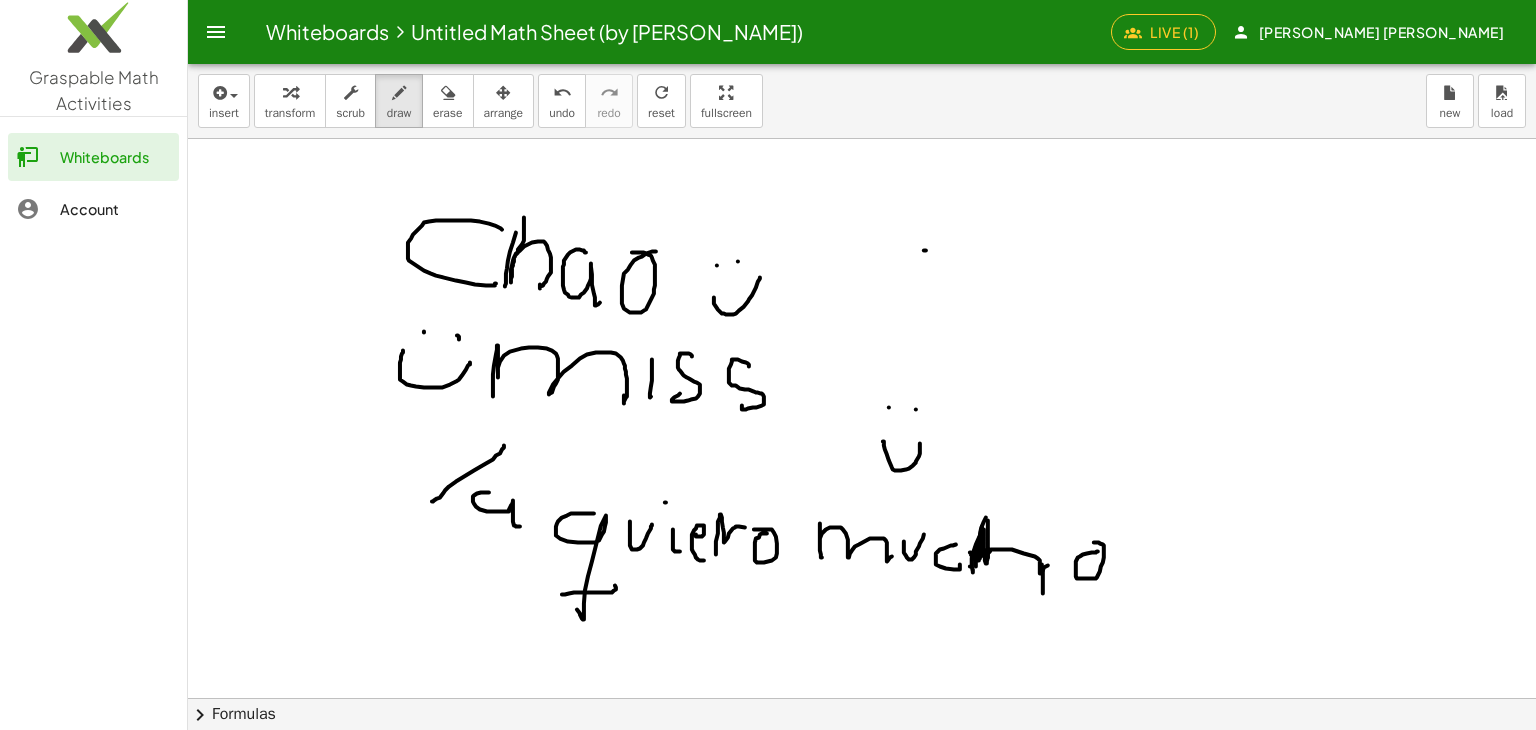 scroll, scrollTop: 333, scrollLeft: 0, axis: vertical 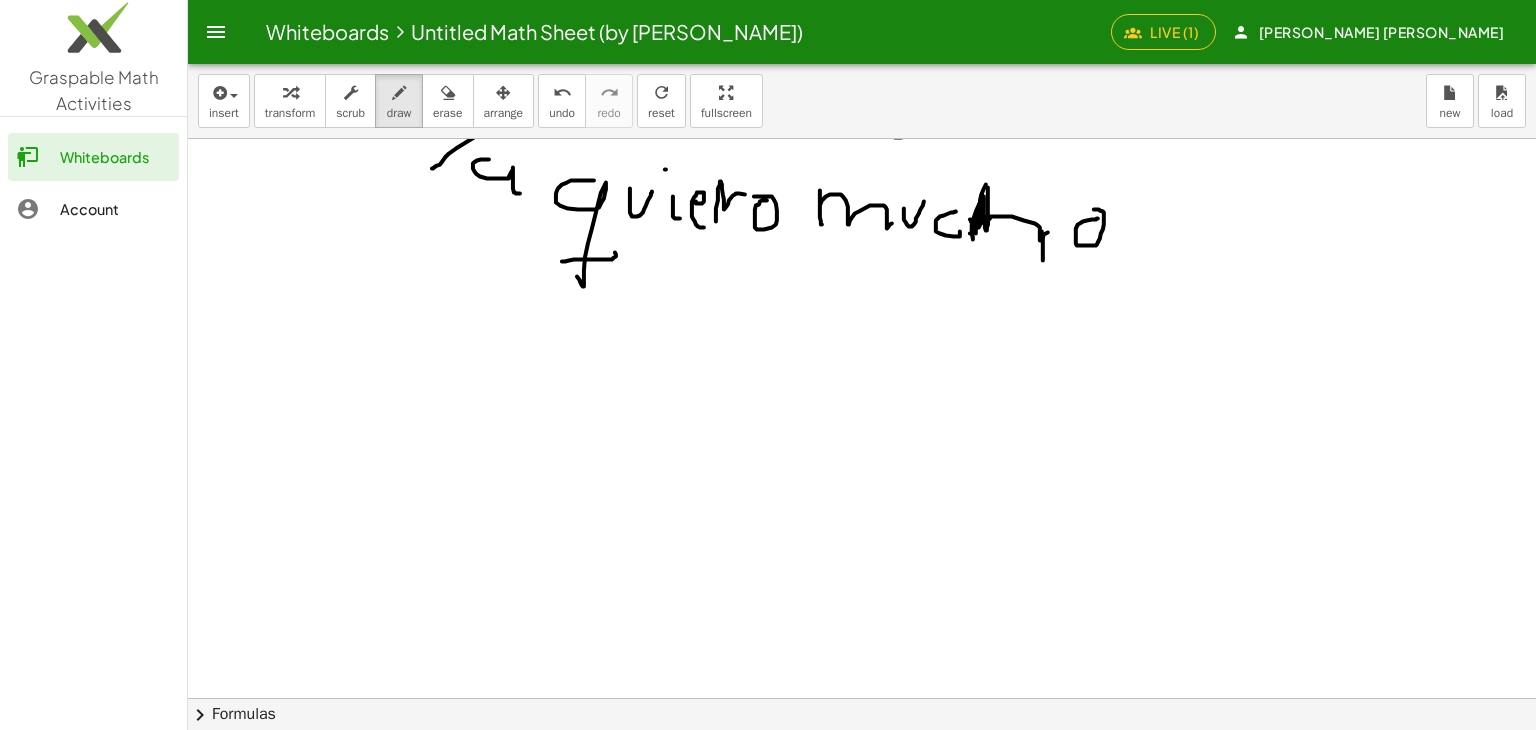 click on "Live (1)" 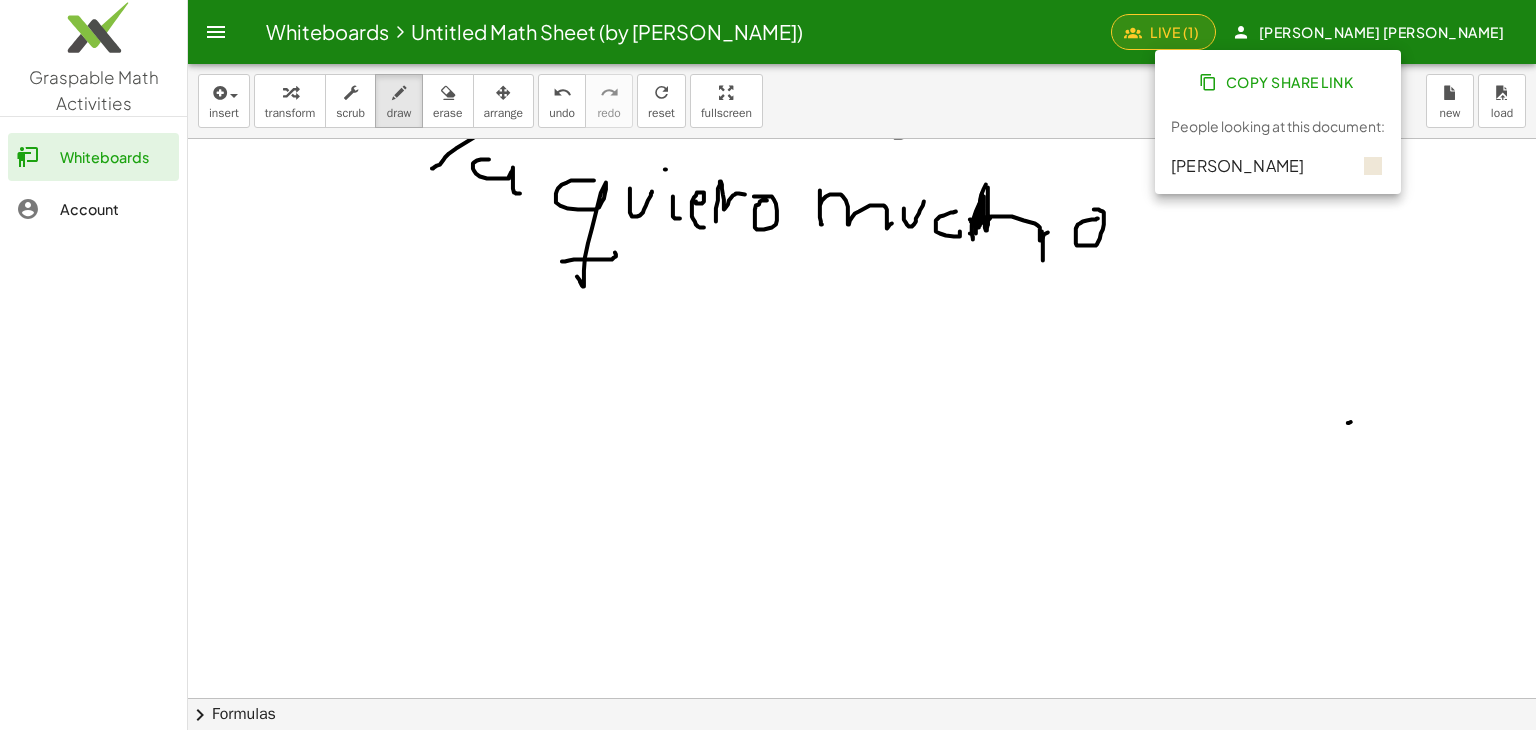 drag, startPoint x: 1348, startPoint y: 422, endPoint x: 1316, endPoint y: 441, distance: 37.215588 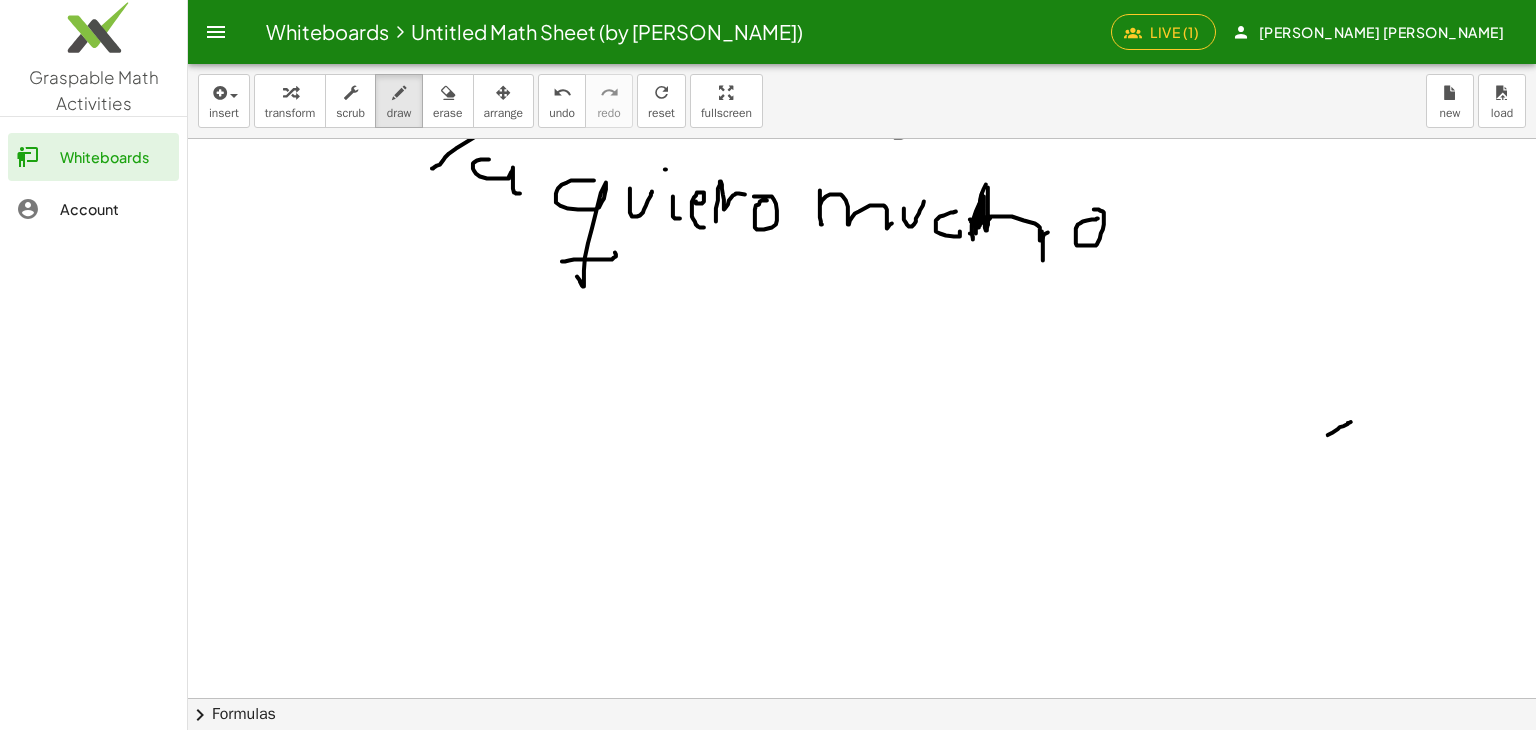 scroll, scrollTop: 0, scrollLeft: 0, axis: both 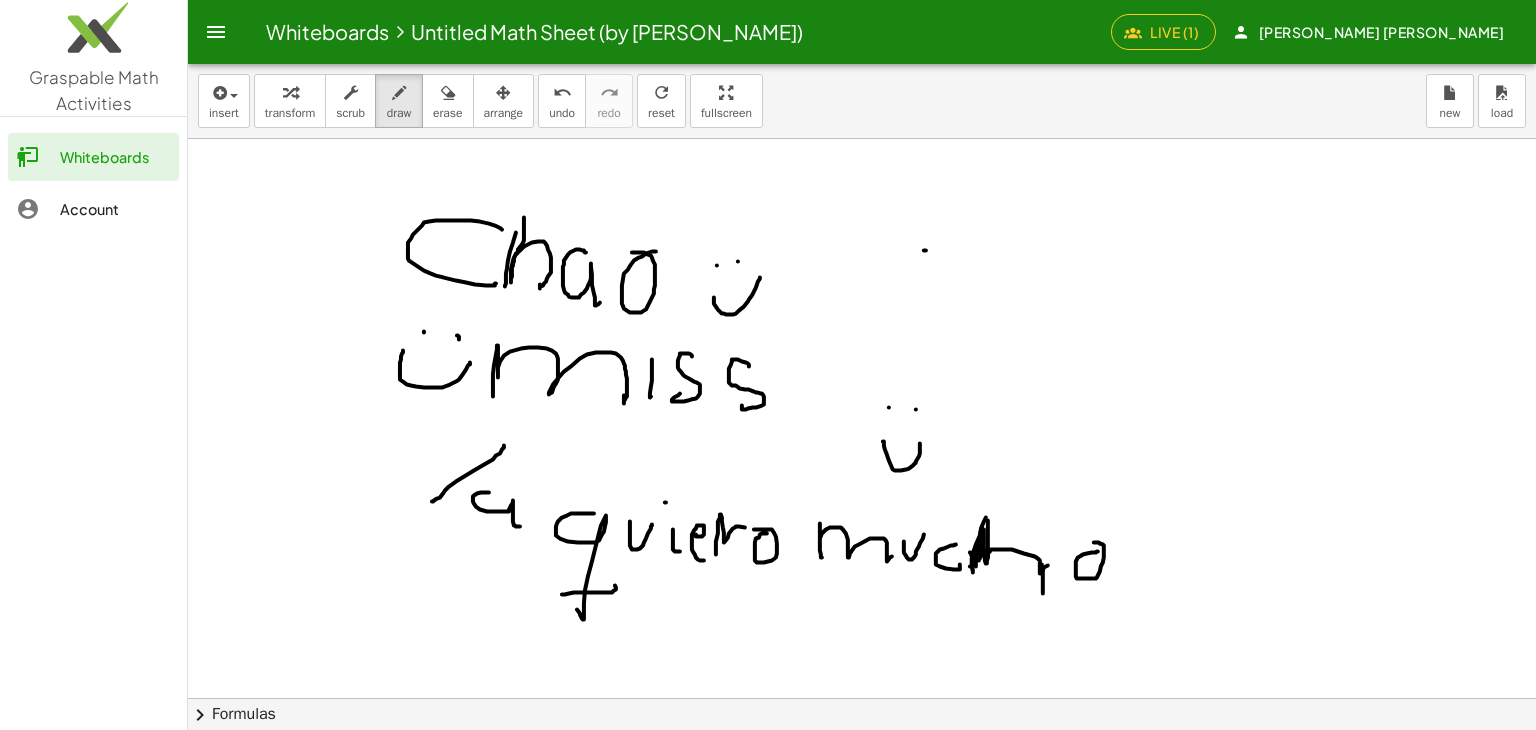type 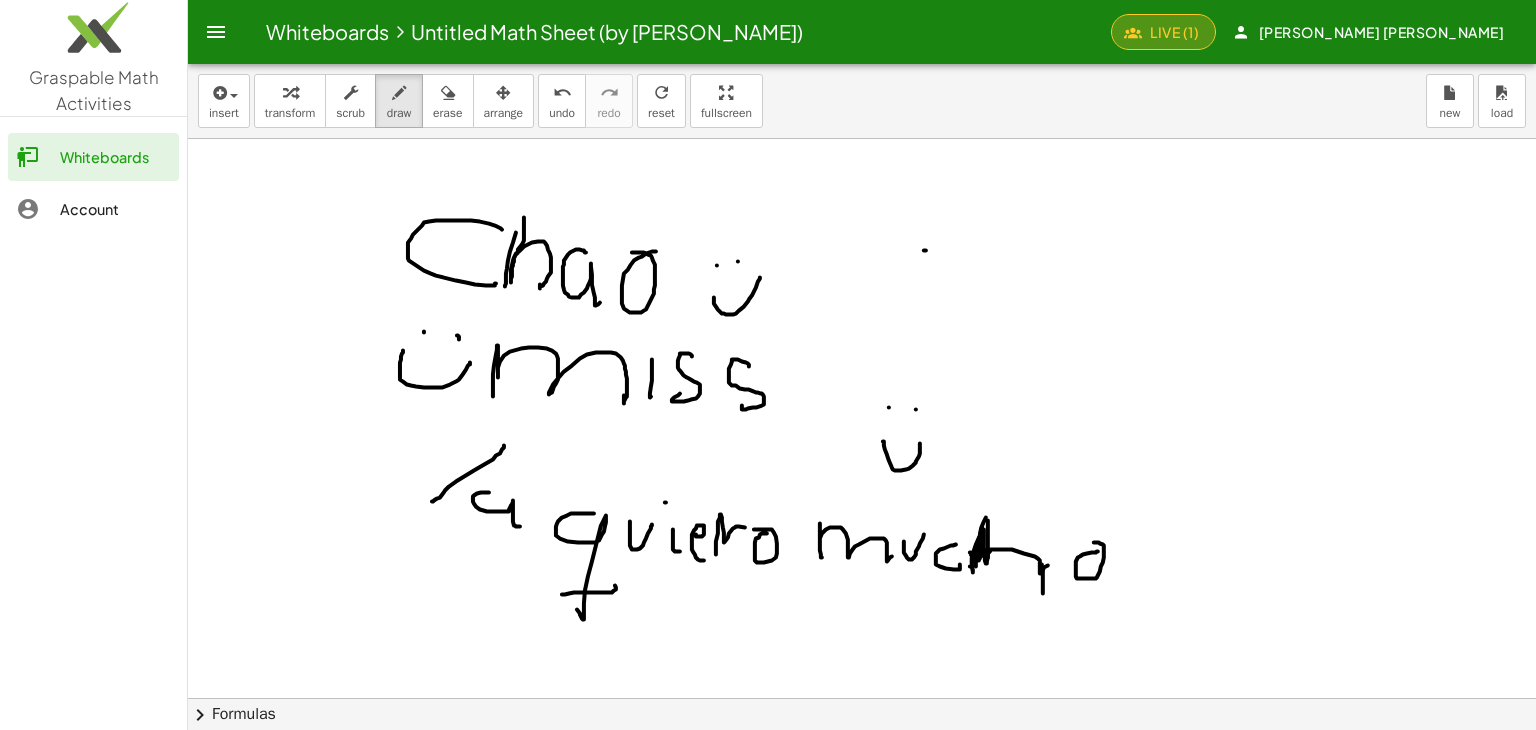 click on "Live (1)" 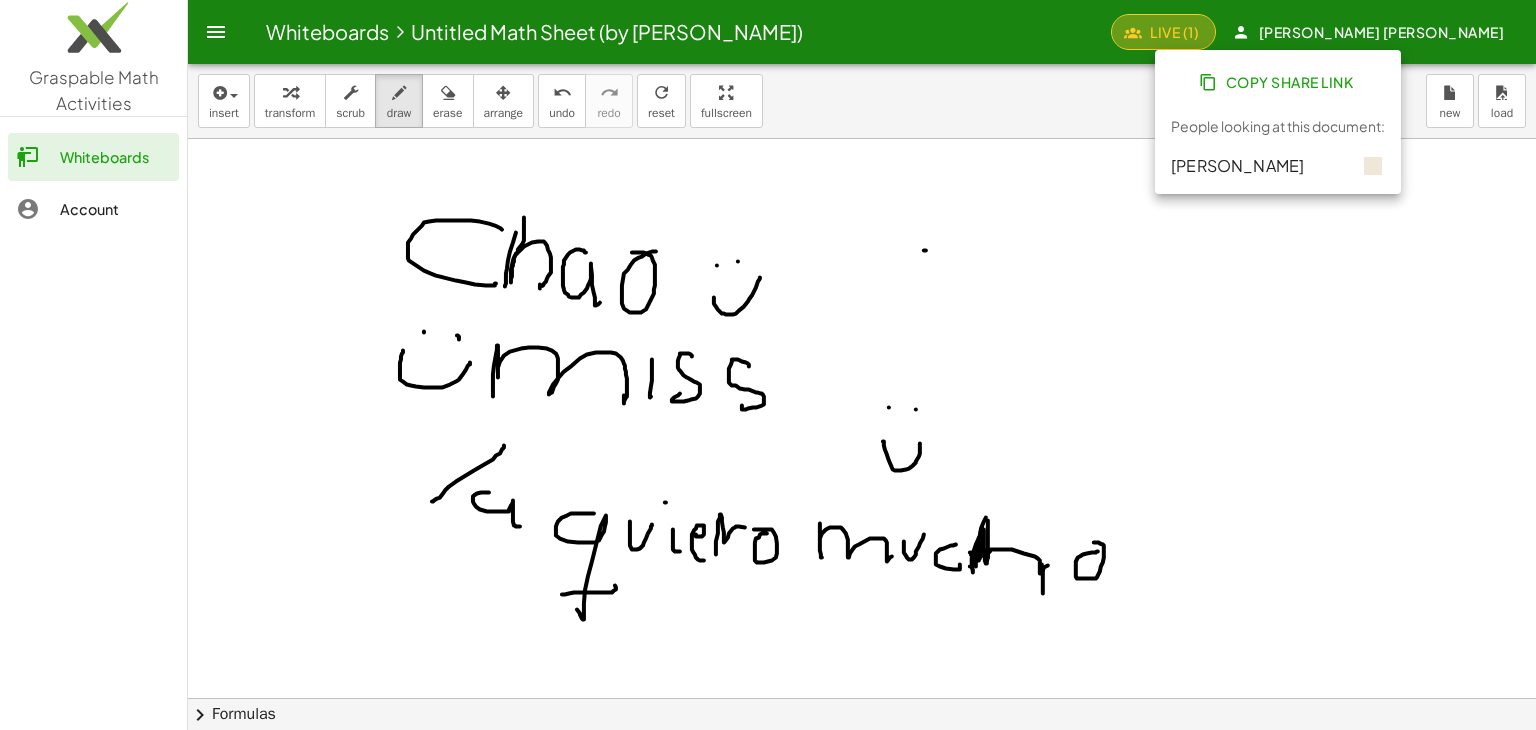 click on "Live (1)" 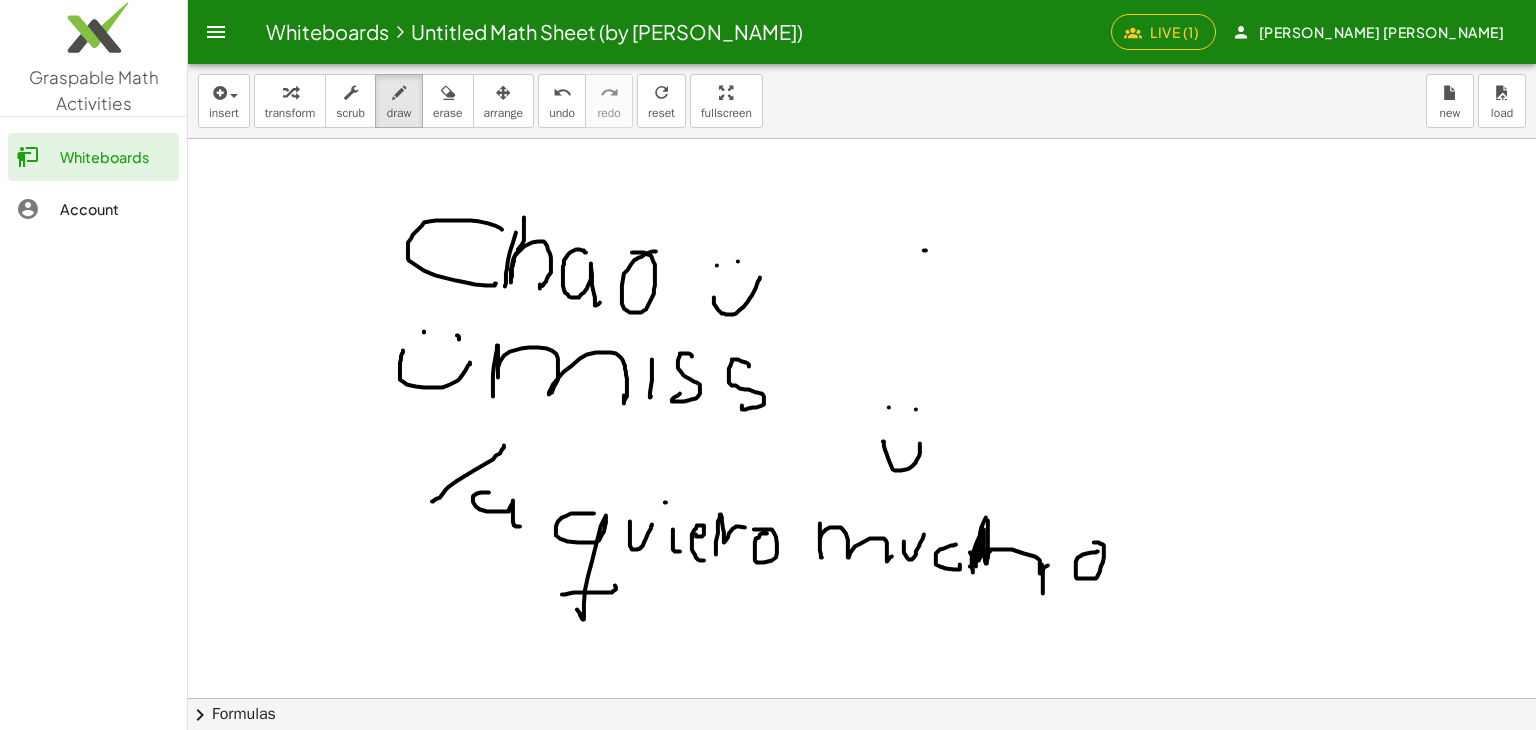 click 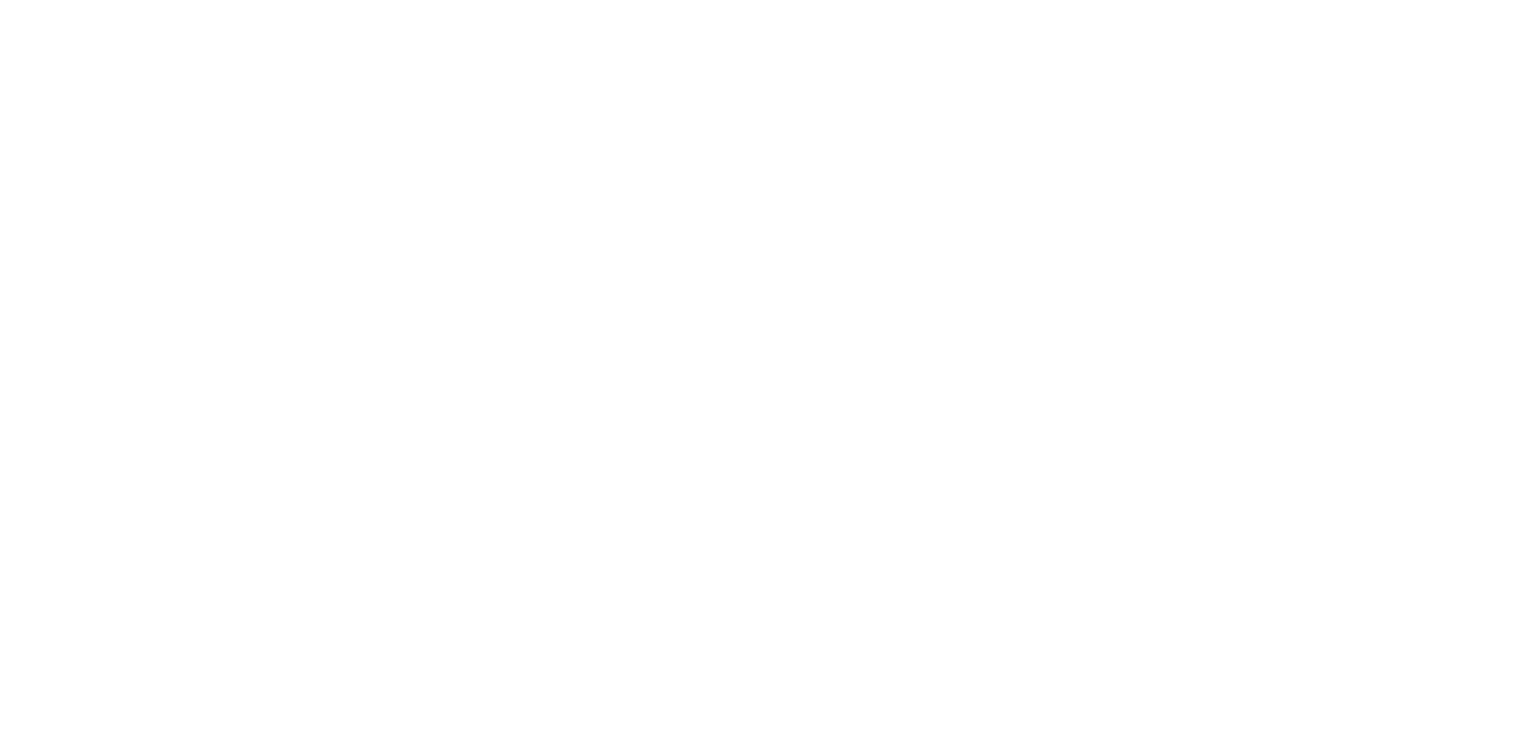 scroll, scrollTop: 0, scrollLeft: 0, axis: both 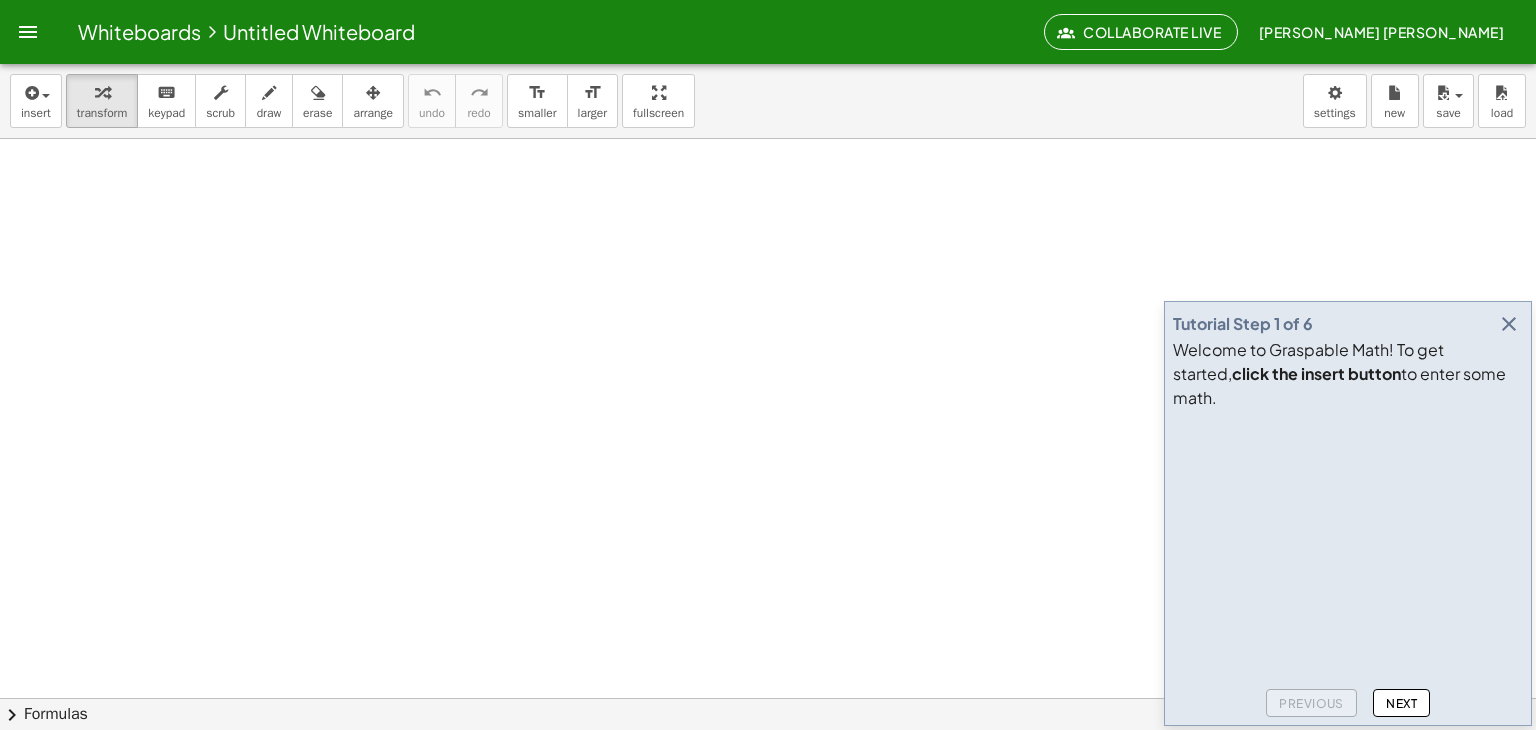click at bounding box center [1509, 324] 